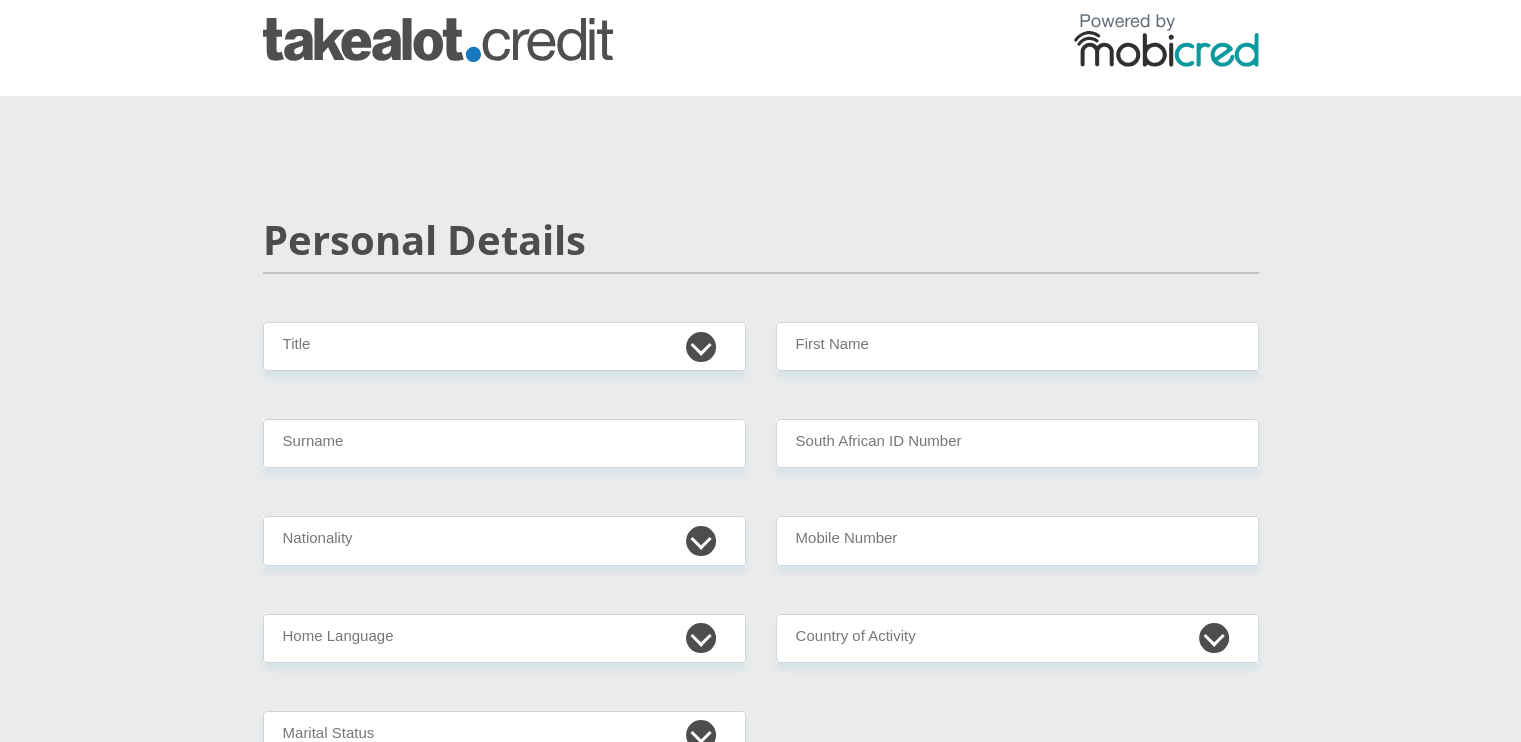 scroll, scrollTop: 31, scrollLeft: 0, axis: vertical 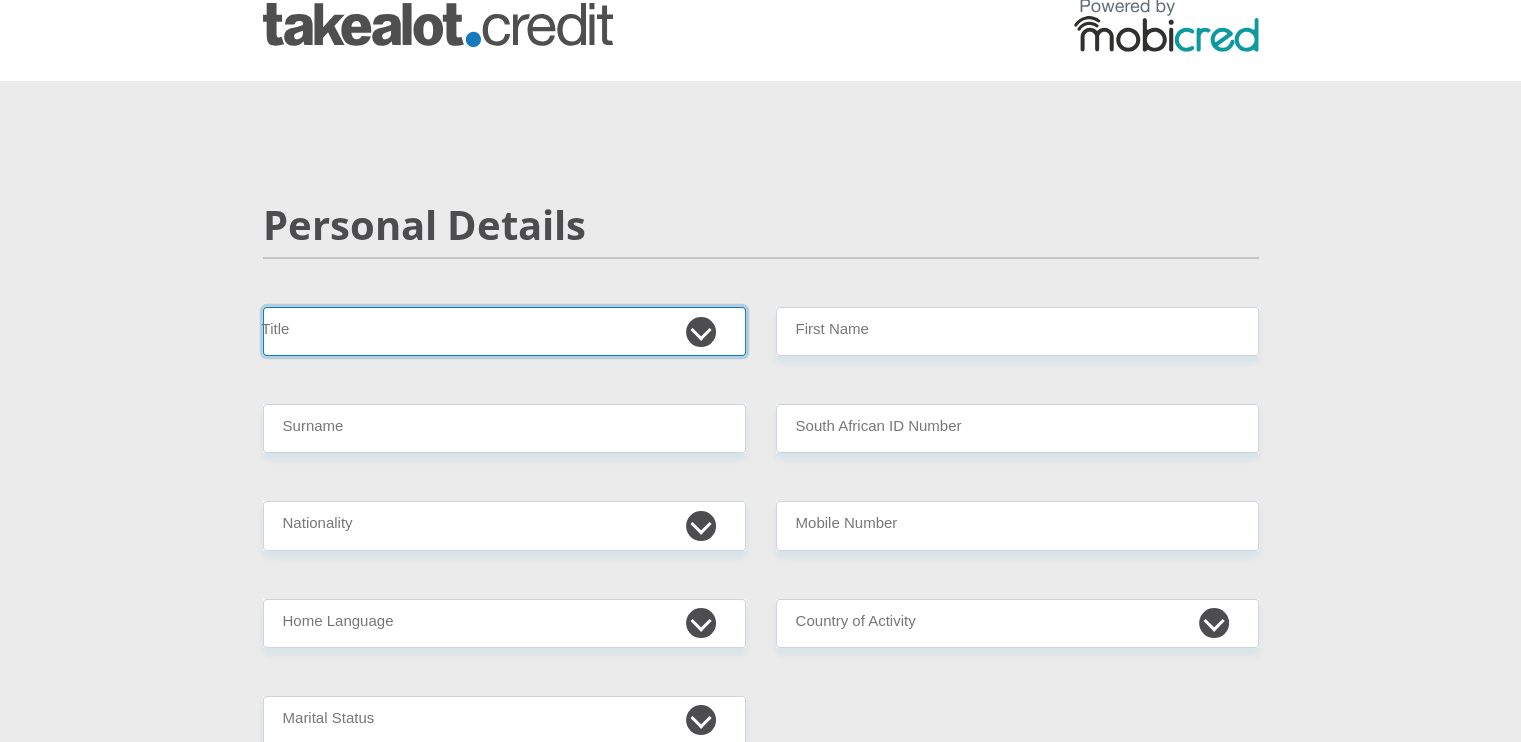 click on "Mr
Ms
Mrs
Dr
Other" at bounding box center (504, 331) 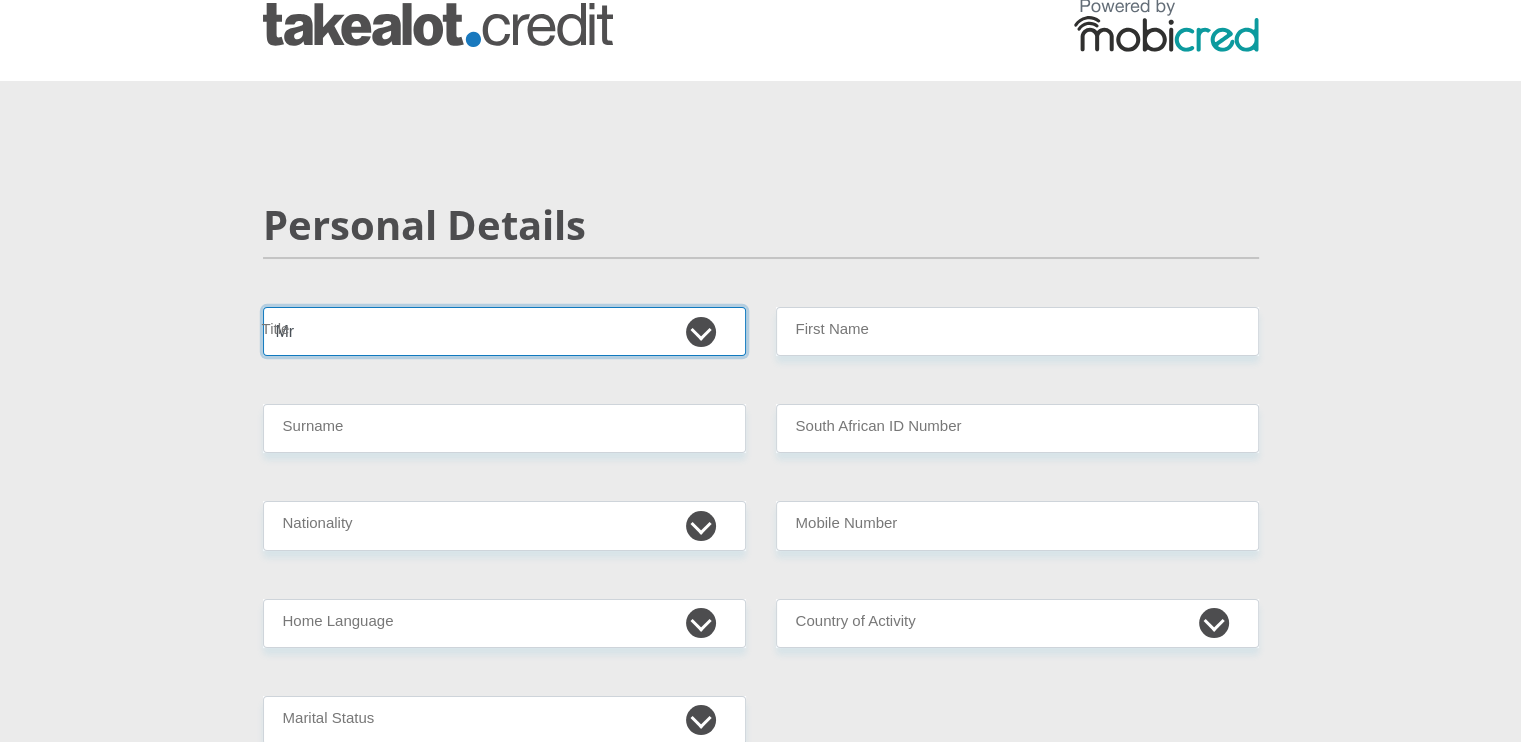 click on "Mr
Ms
Mrs
Dr
Other" at bounding box center (504, 331) 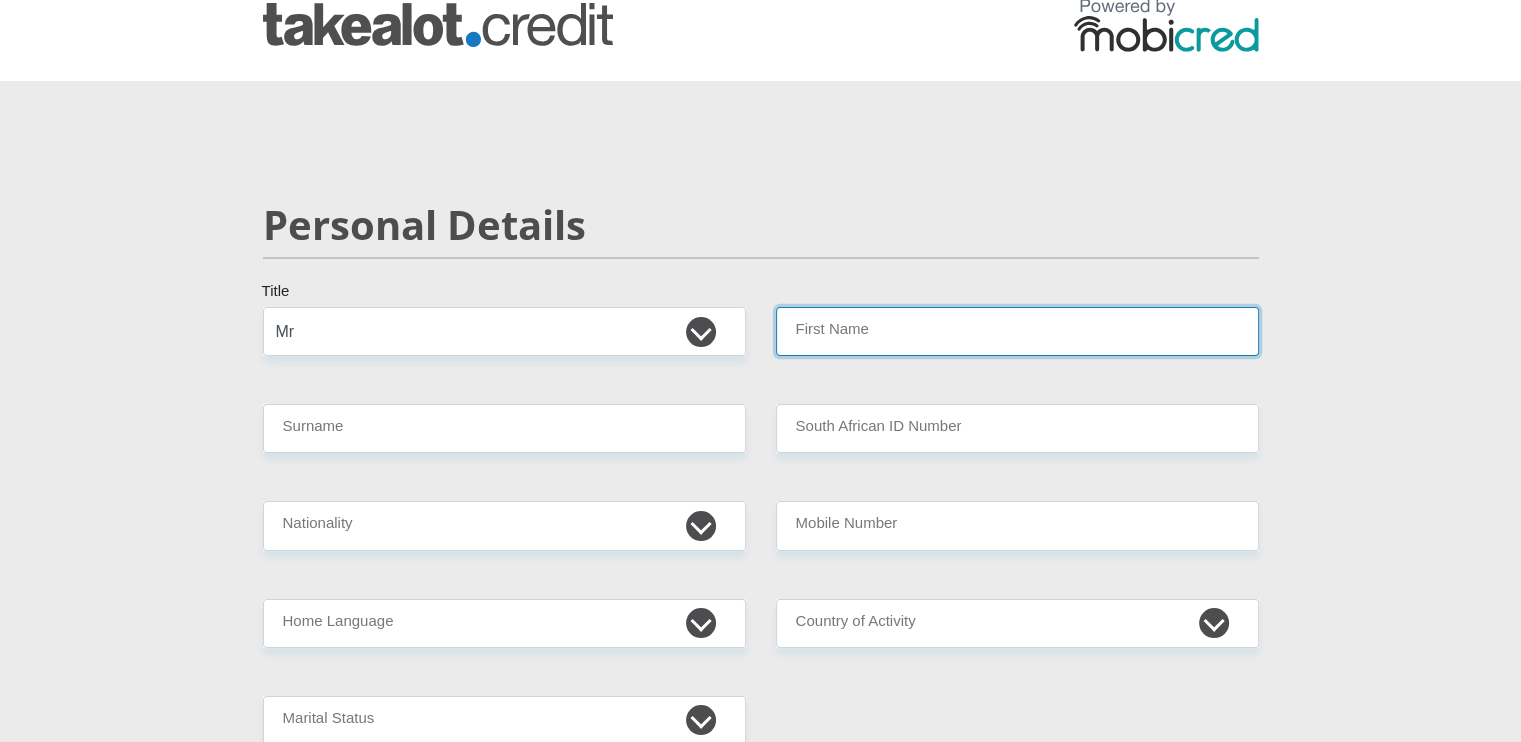 click on "First Name" at bounding box center (1017, 331) 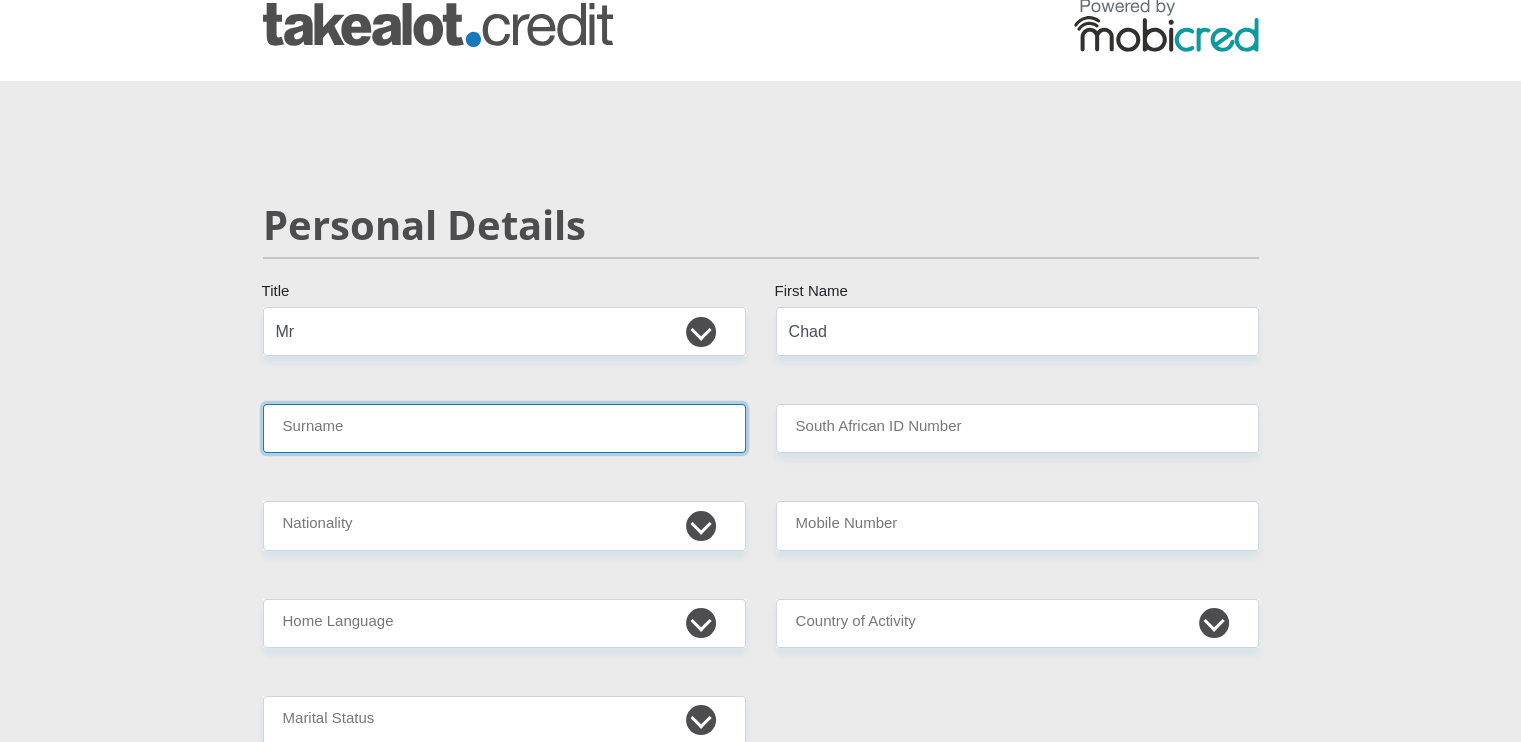 type on "[LAST]" 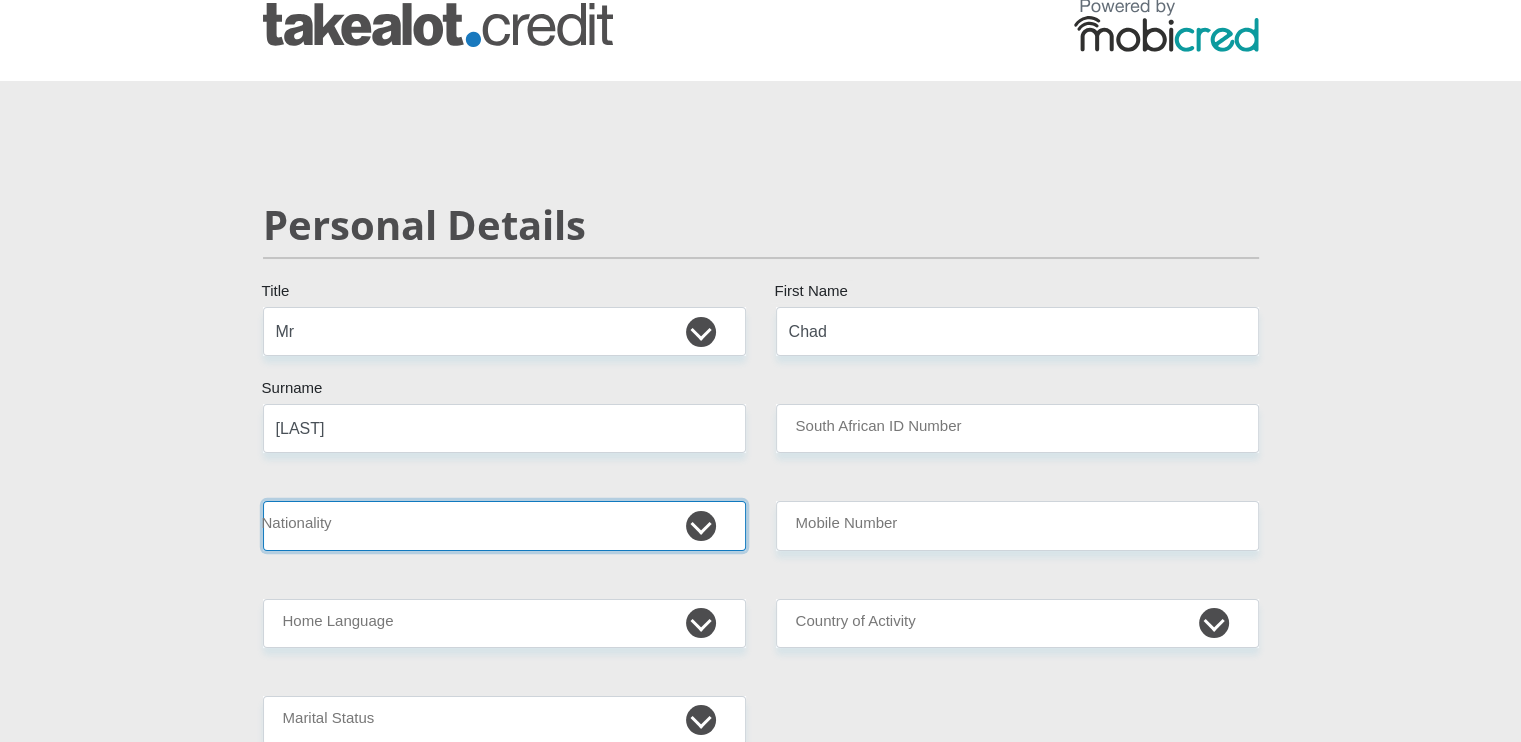 select on "ZAF" 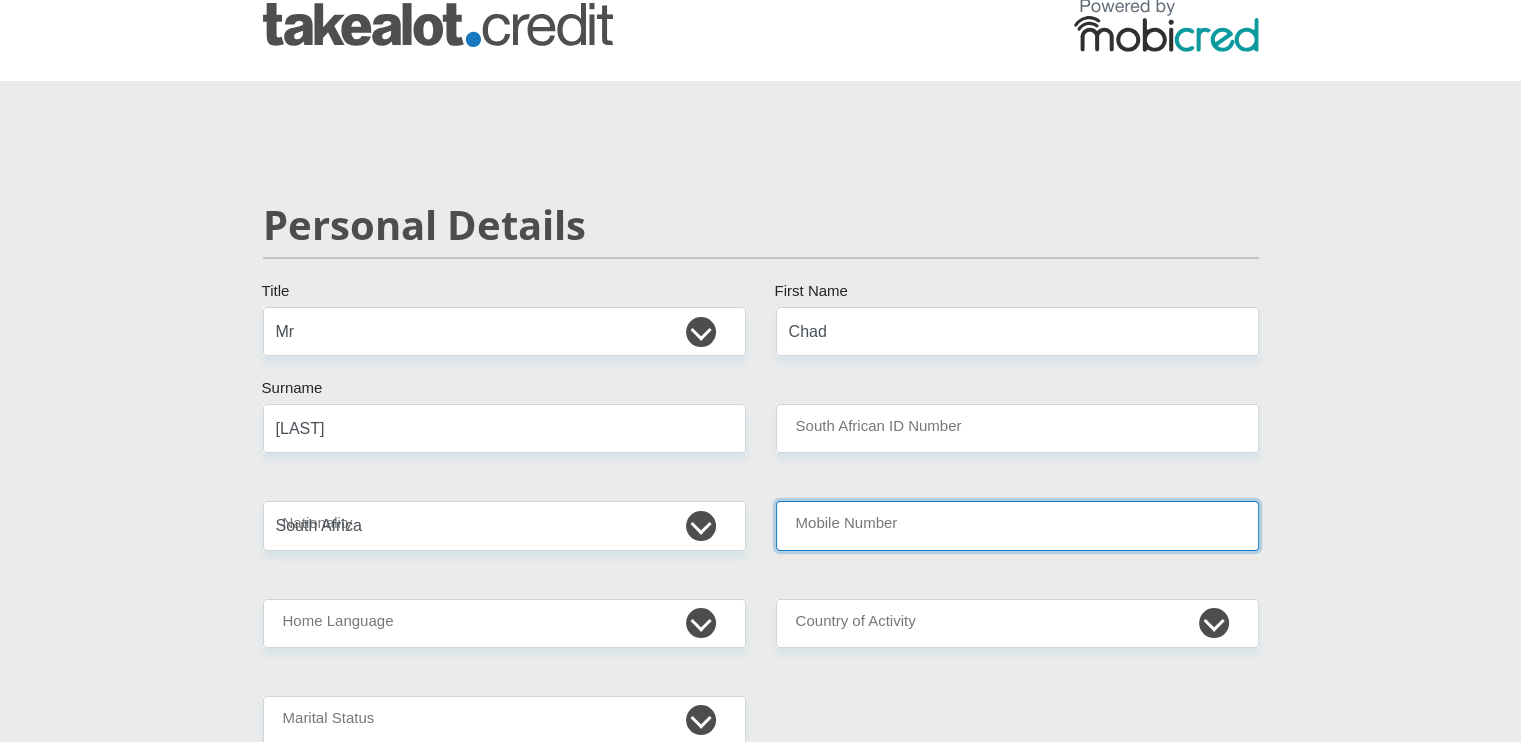 type on "[ID]" 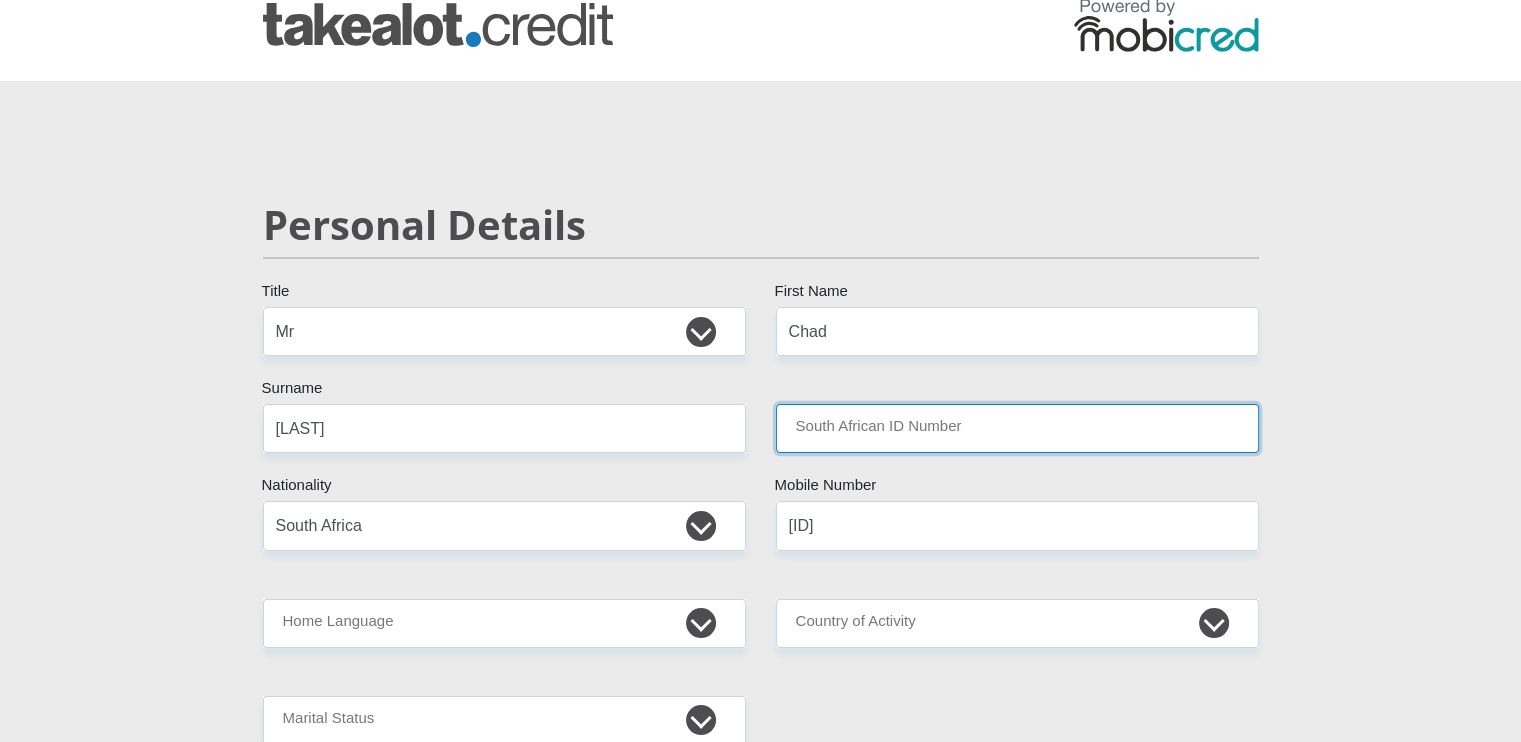click on "South African ID Number" at bounding box center [1017, 428] 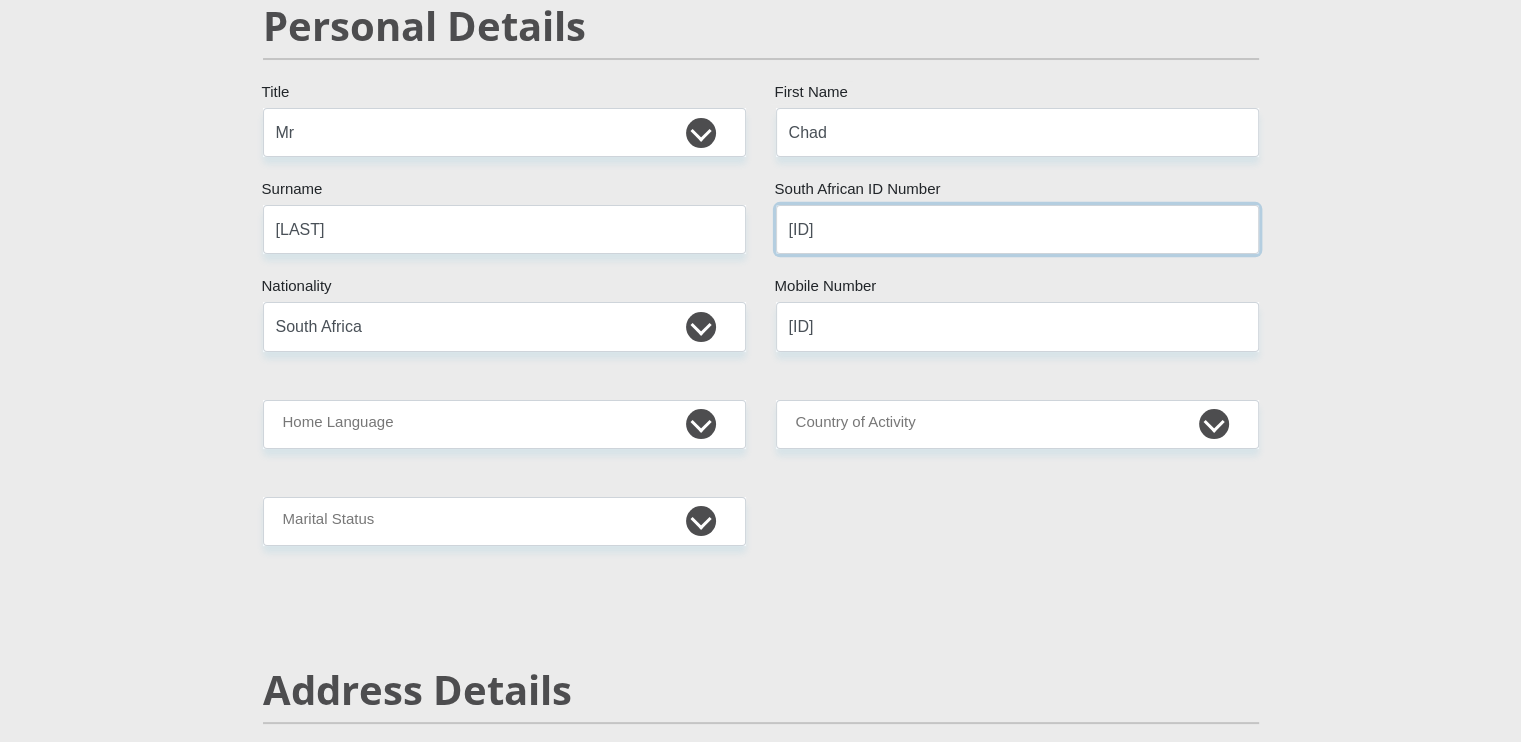 scroll, scrollTop: 231, scrollLeft: 0, axis: vertical 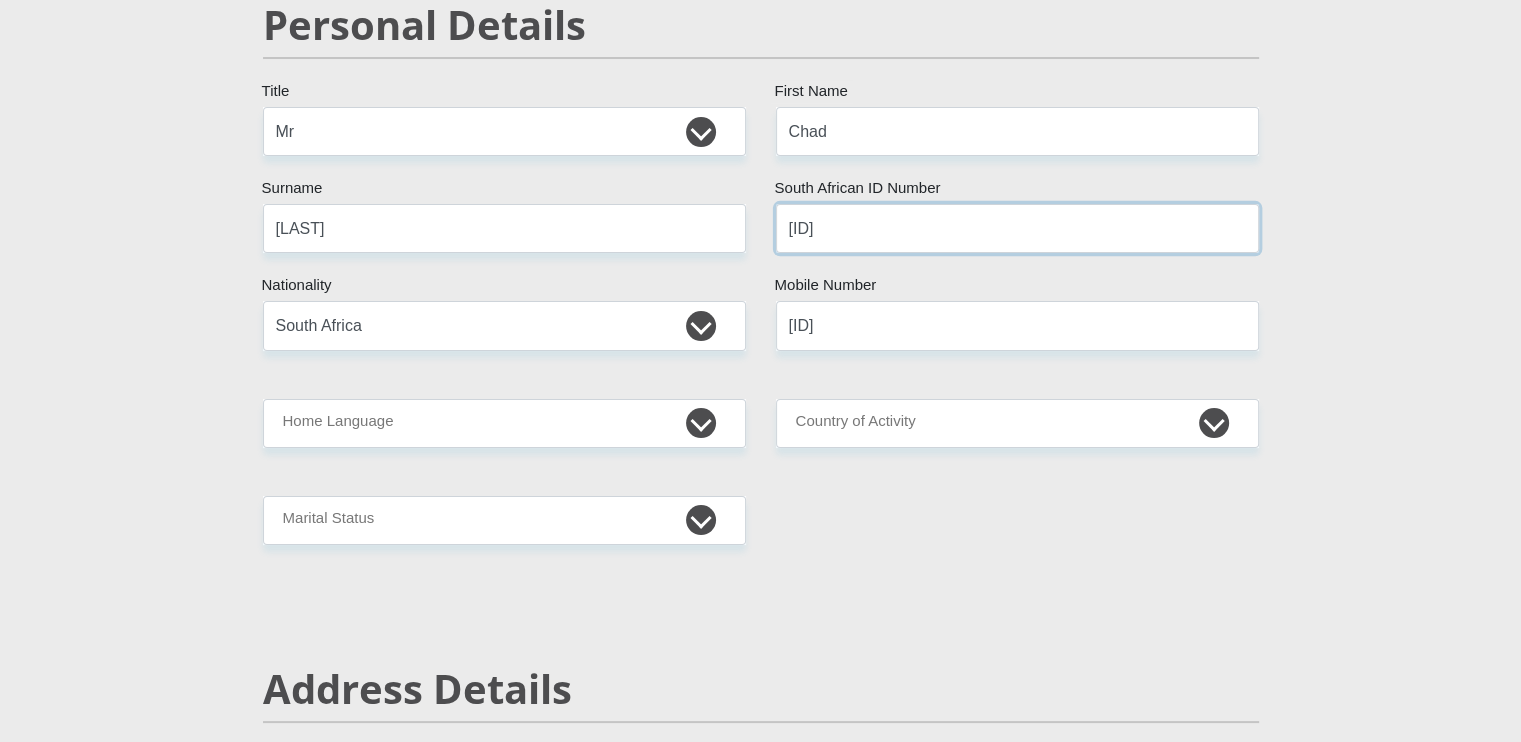 type on "[ID]" 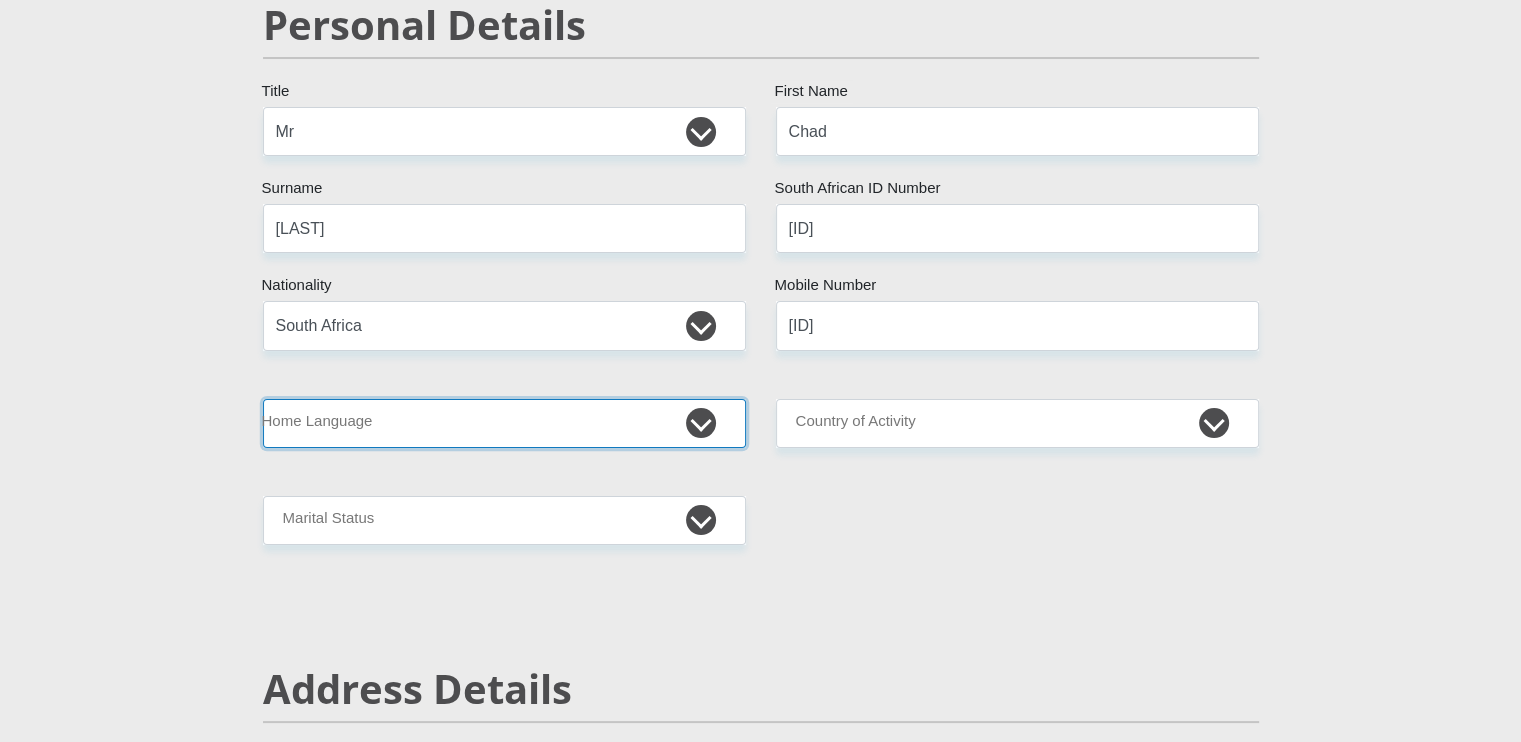 click on "Afrikaans
English
Sepedi
South Ndebele
Southern Sotho
Swati
Tsonga
Tswana
Venda
Xhosa
Zulu
Other" at bounding box center [504, 423] 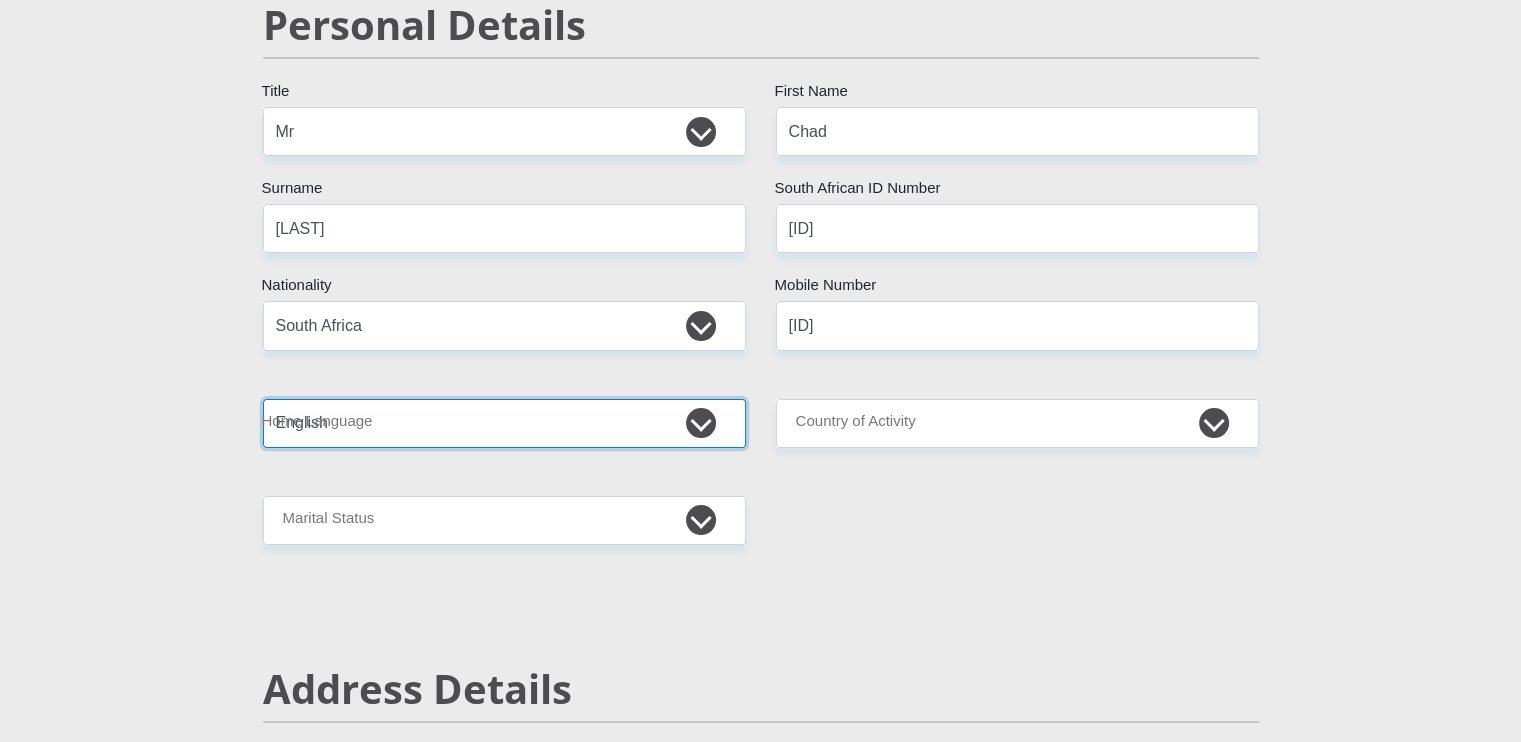click on "Afrikaans
English
Sepedi
South Ndebele
Southern Sotho
Swati
Tsonga
Tswana
Venda
Xhosa
Zulu
Other" at bounding box center (504, 423) 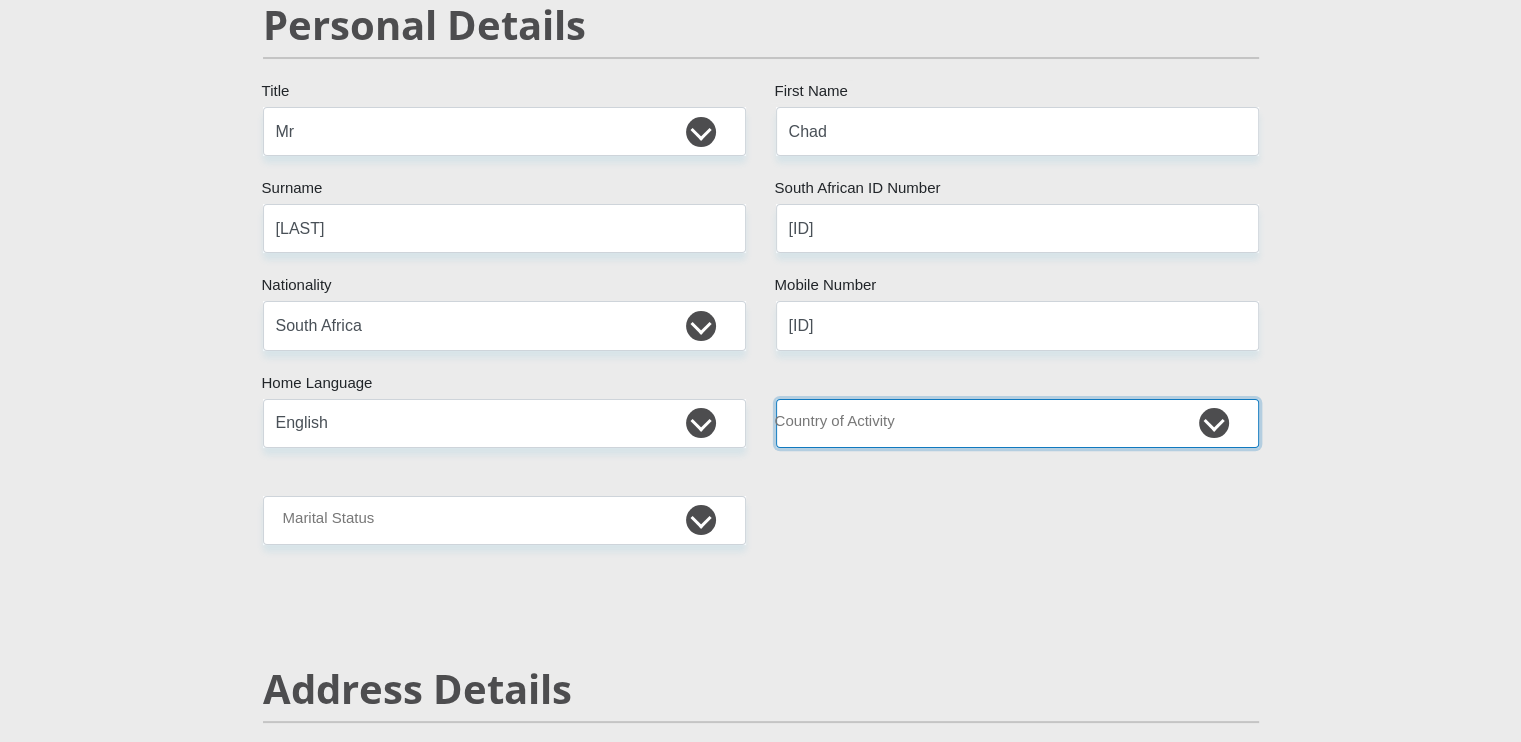 click on "South Africa
Afghanistan
Aland Islands
Albania
Algeria
America Samoa
American Virgin Islands
Andorra
Angola
Anguilla
Antarctica
Antigua and Barbuda
Argentina
Armenia
Aruba
Ascension Island
Australia
Austria
Azerbaijan
Chad" at bounding box center (1017, 423) 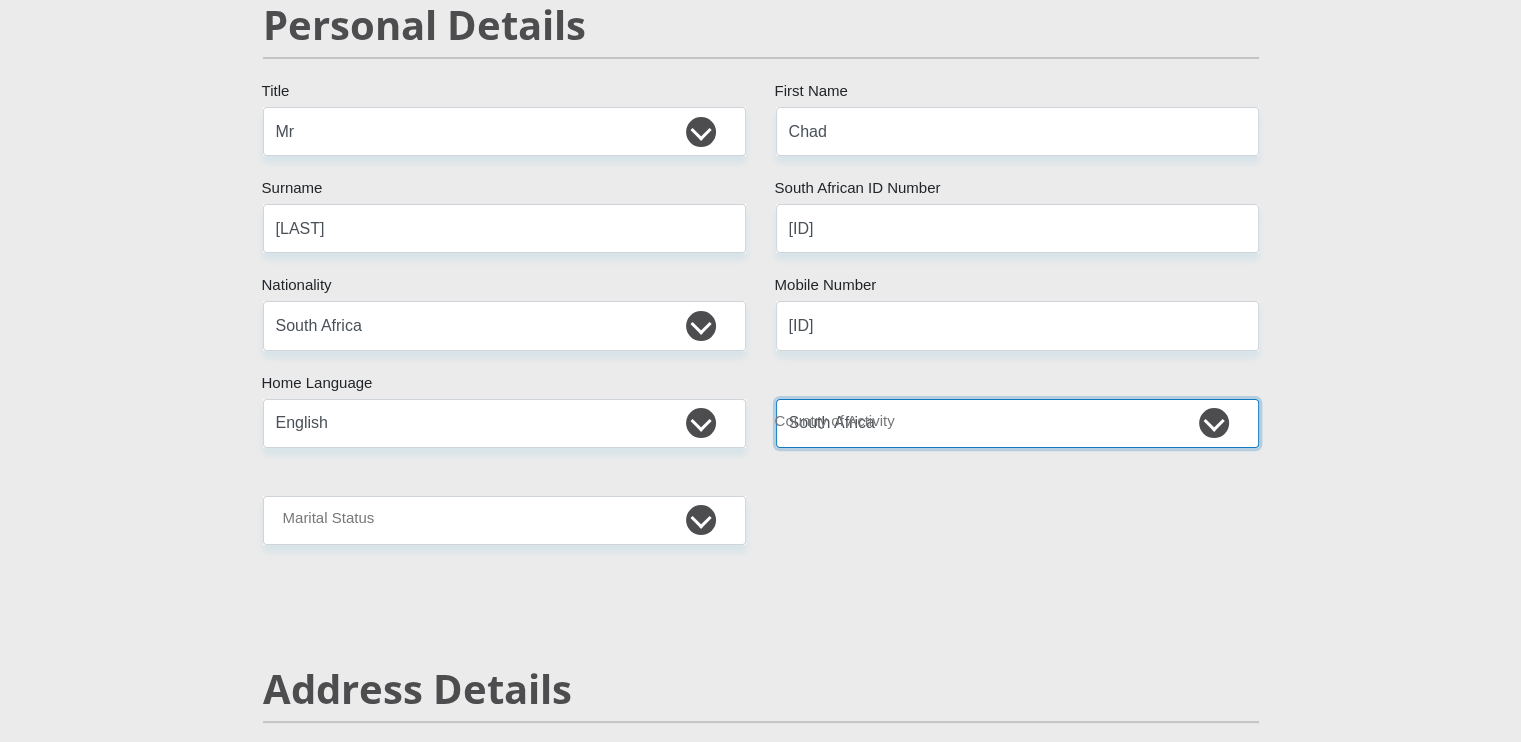 click on "South Africa
Afghanistan
Aland Islands
Albania
Algeria
America Samoa
American Virgin Islands
Andorra
Angola
Anguilla
Antarctica
Antigua and Barbuda
Argentina
Armenia
Aruba
Ascension Island
Australia
Austria
Azerbaijan
Chad" at bounding box center (1017, 423) 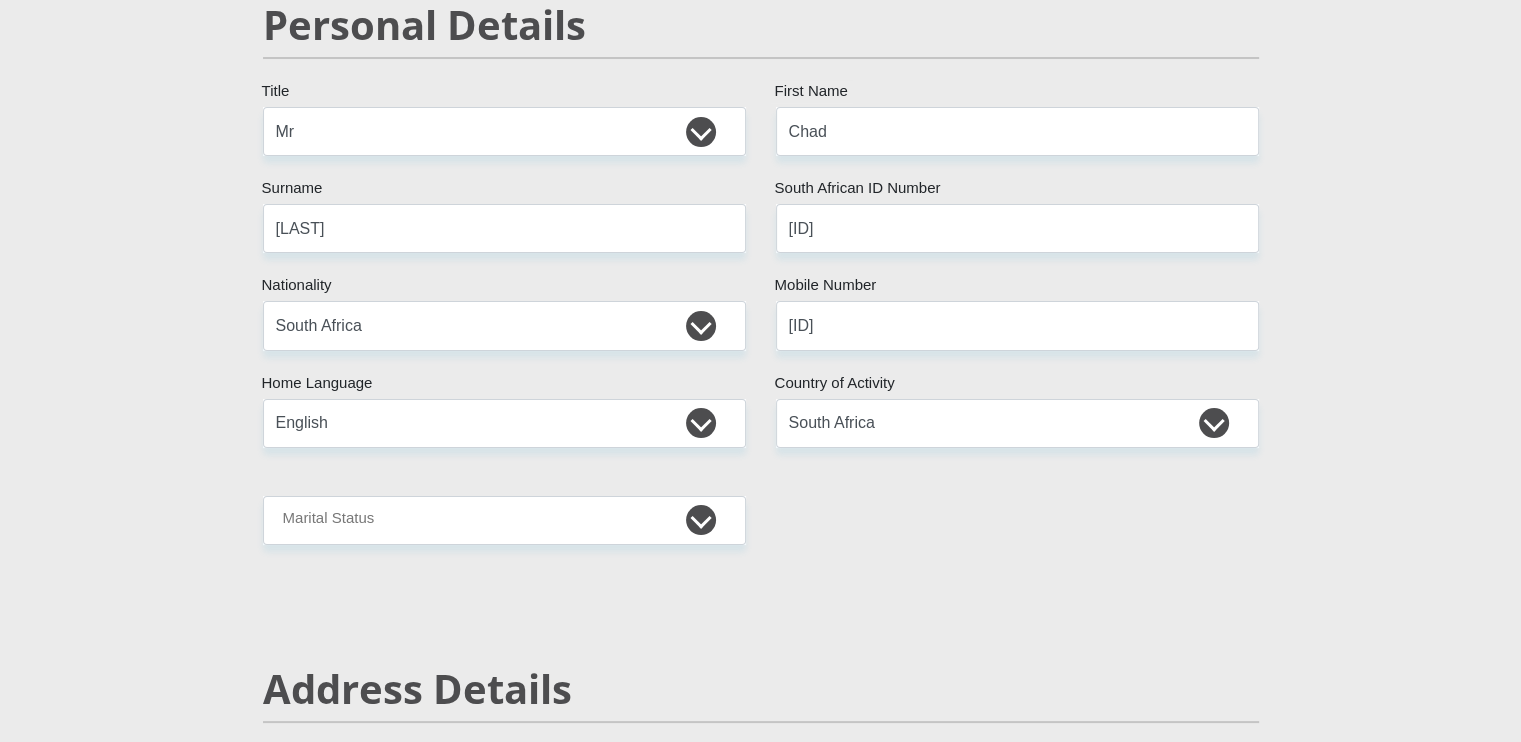 click on "Mr
Ms
Mrs
Dr
Other
Title
[FIRST]
First Name
[LAST]
Surname
[ID]
South African ID Number
Please input valid ID number
South Africa
Afghanistan
Aland Islands
Albania
Algeria
America Samoa
American Virgin Islands
Andorra
Angola
Anguilla
Antarctica
Antigua and Barbuda
Argentina  [USERNAME]" at bounding box center [761, 2947] 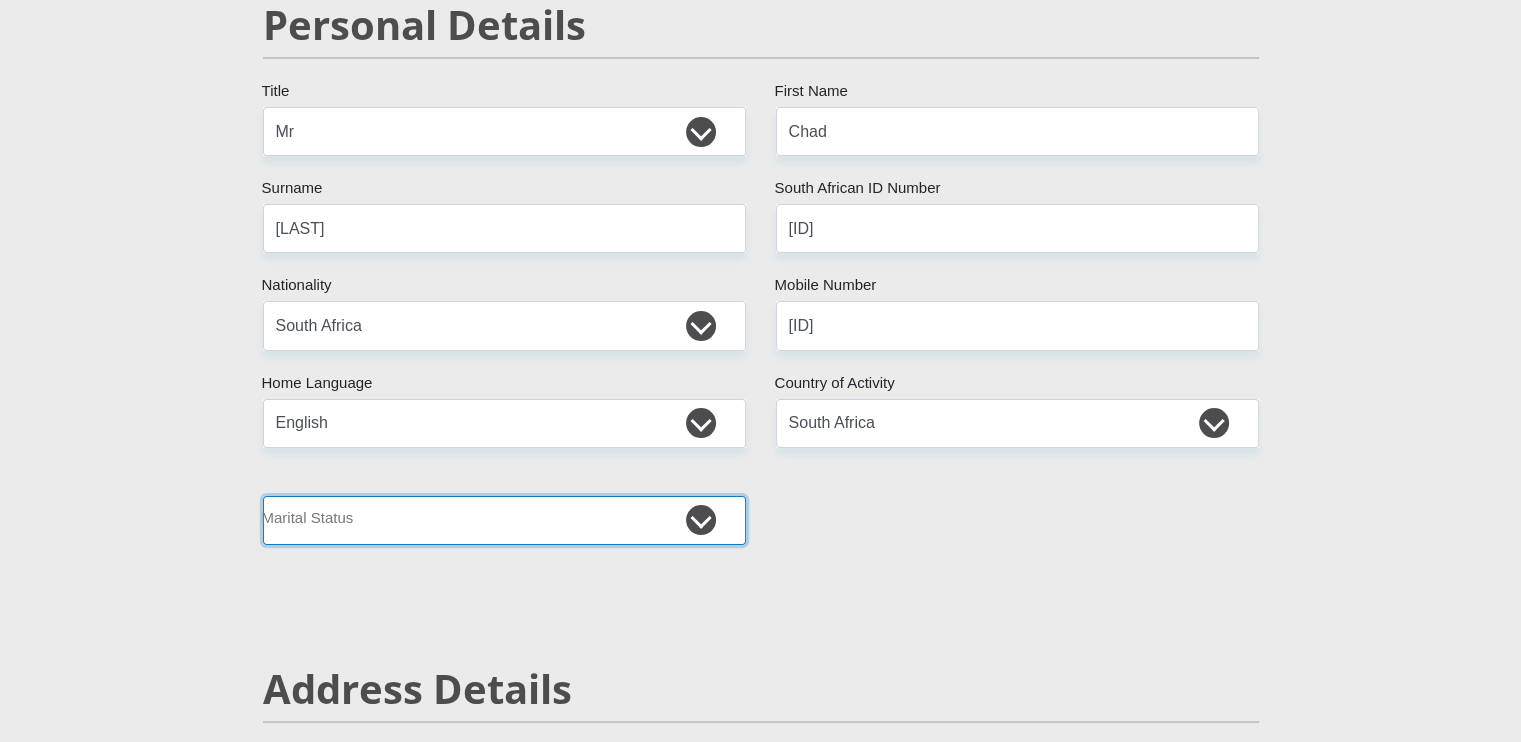 click on "Married ANC
Single
Divorced
Widowed
Married COP or Customary Law" at bounding box center (504, 520) 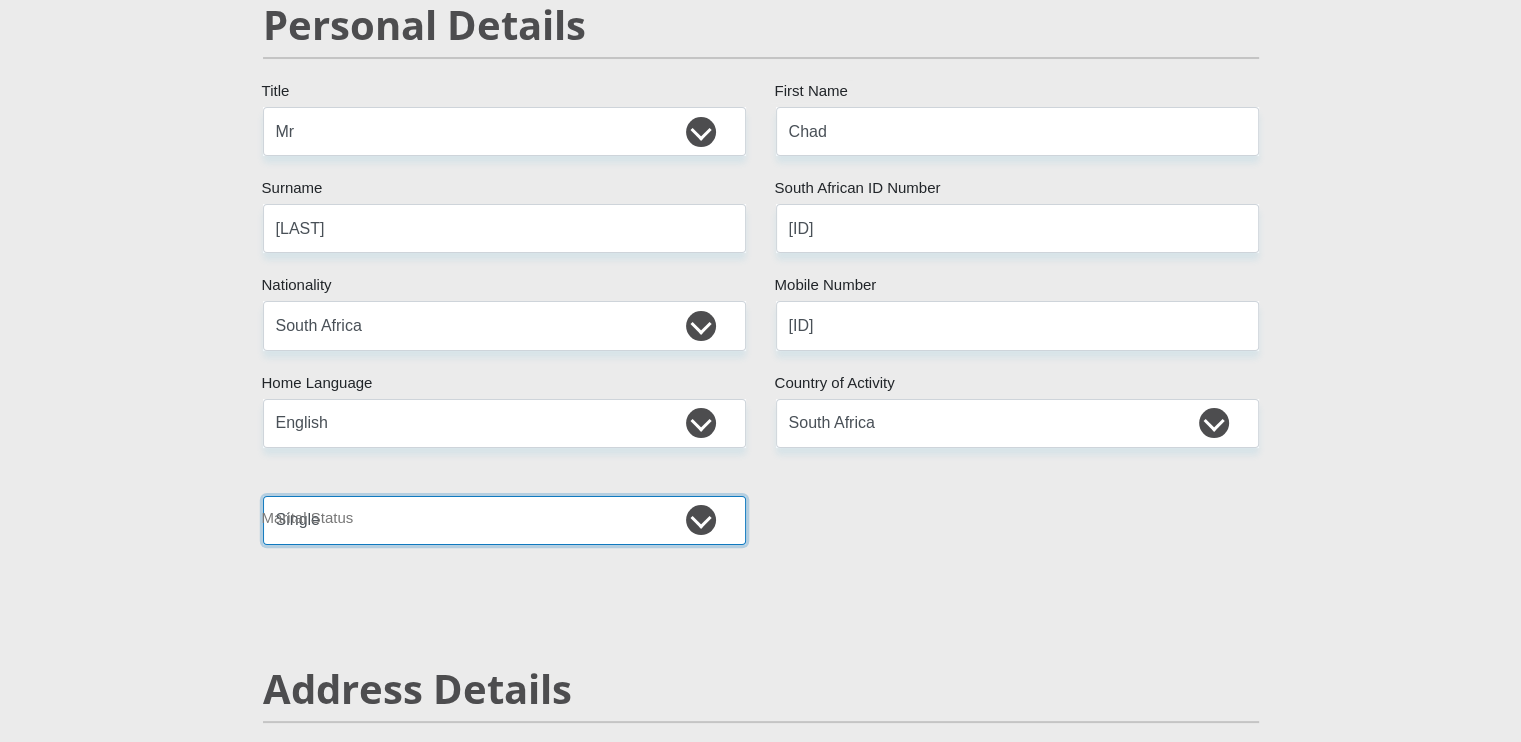 click on "Married ANC
Single
Divorced
Widowed
Married COP or Customary Law" at bounding box center (504, 520) 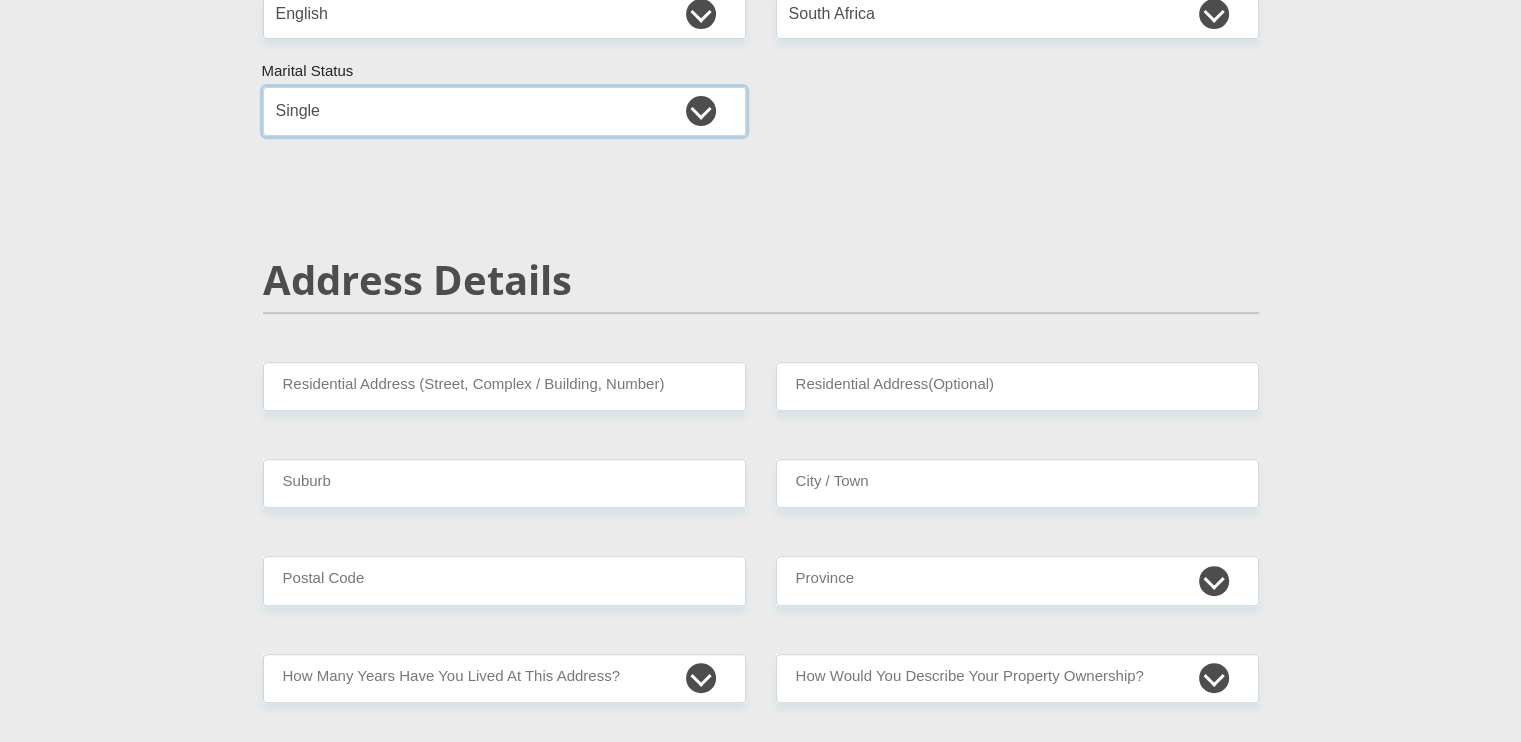 scroll, scrollTop: 647, scrollLeft: 0, axis: vertical 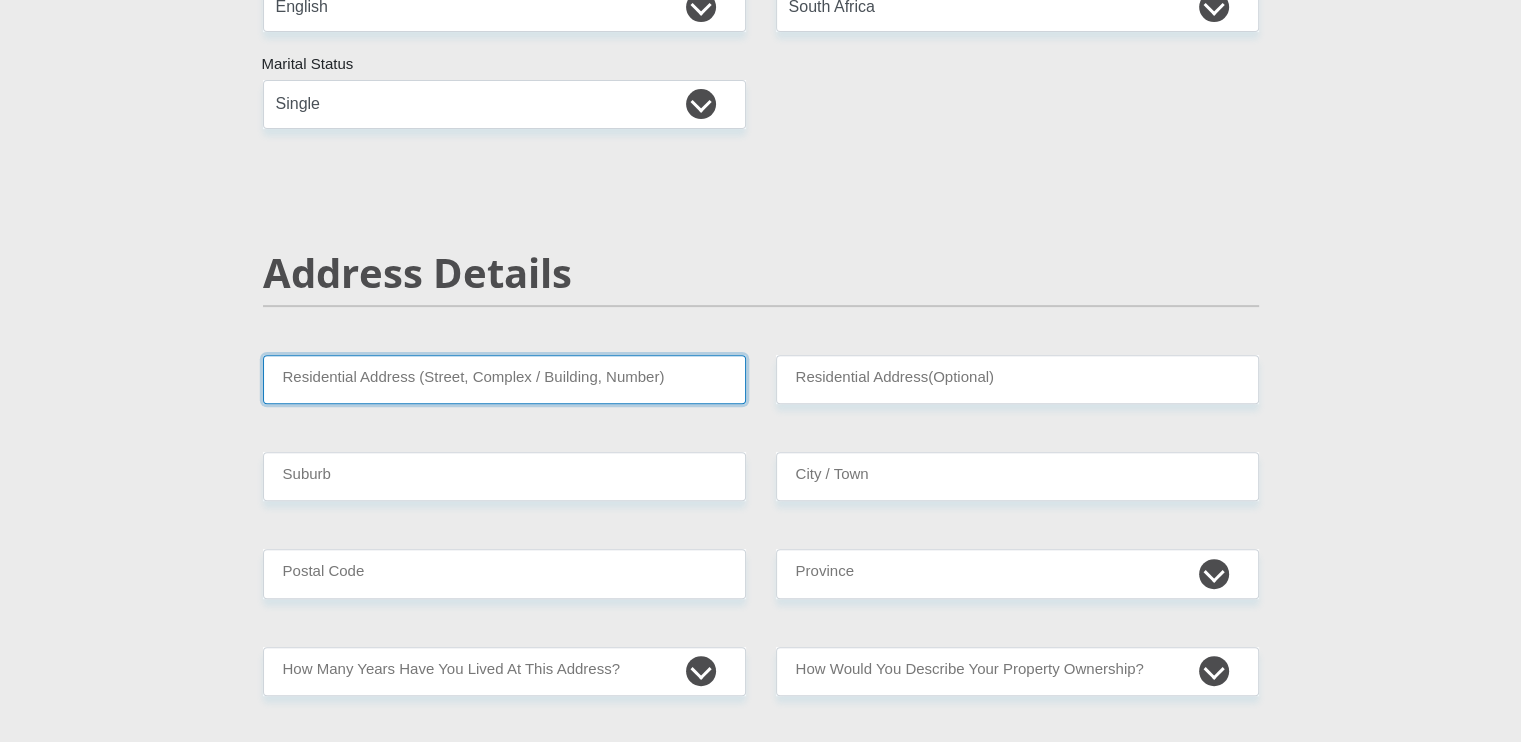 click on "Residential Address (Street, Complex / Building, Number)" at bounding box center [504, 379] 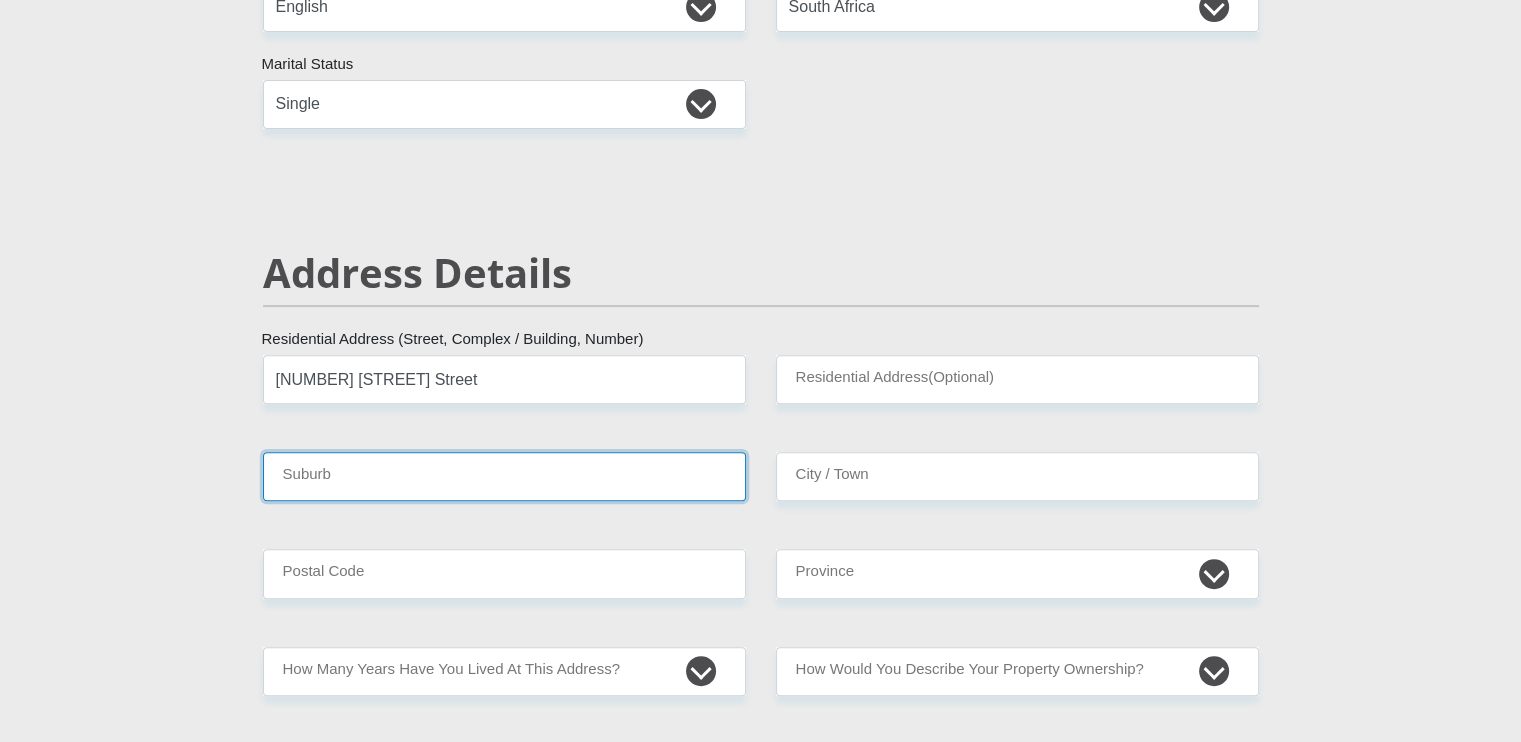type on "[CITY]" 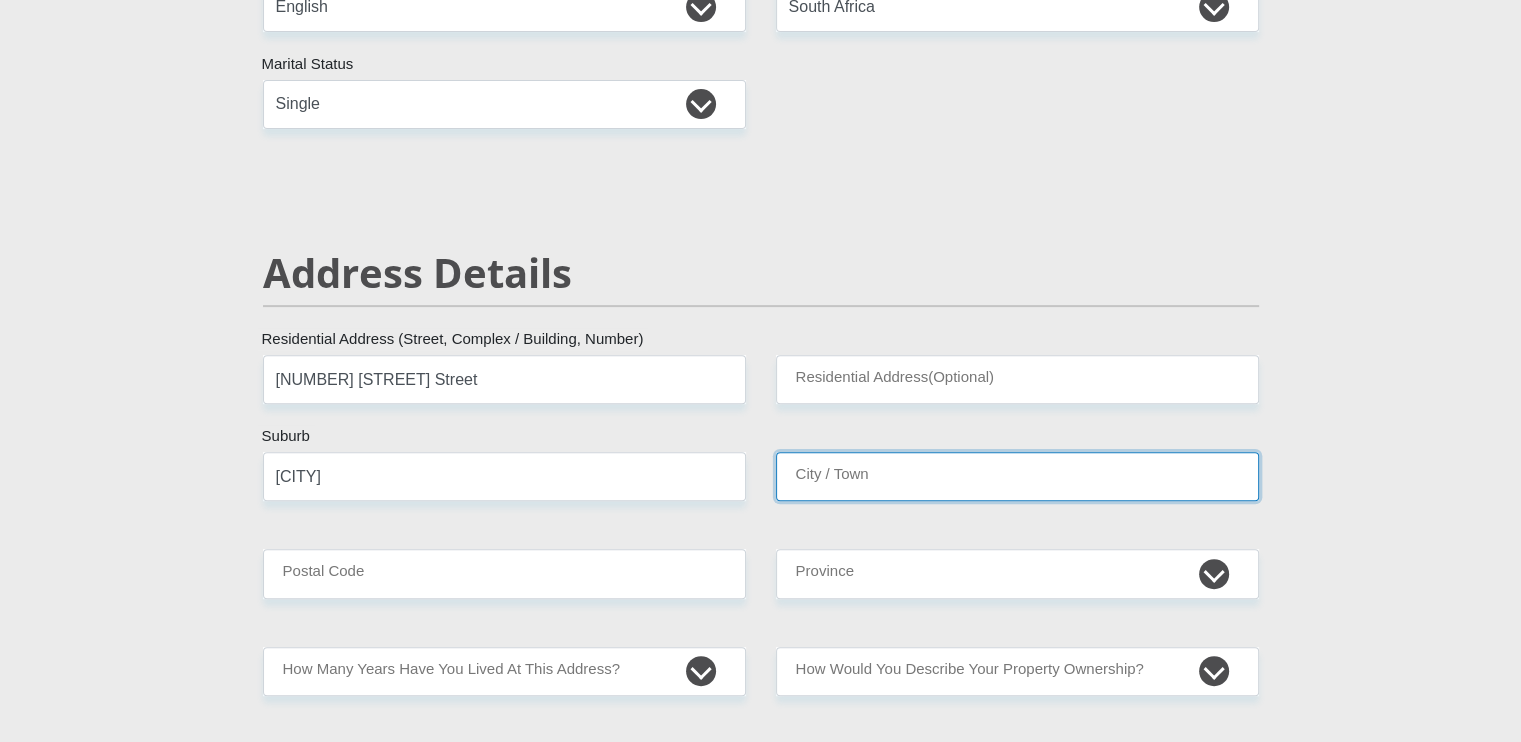 type on "[CITY]" 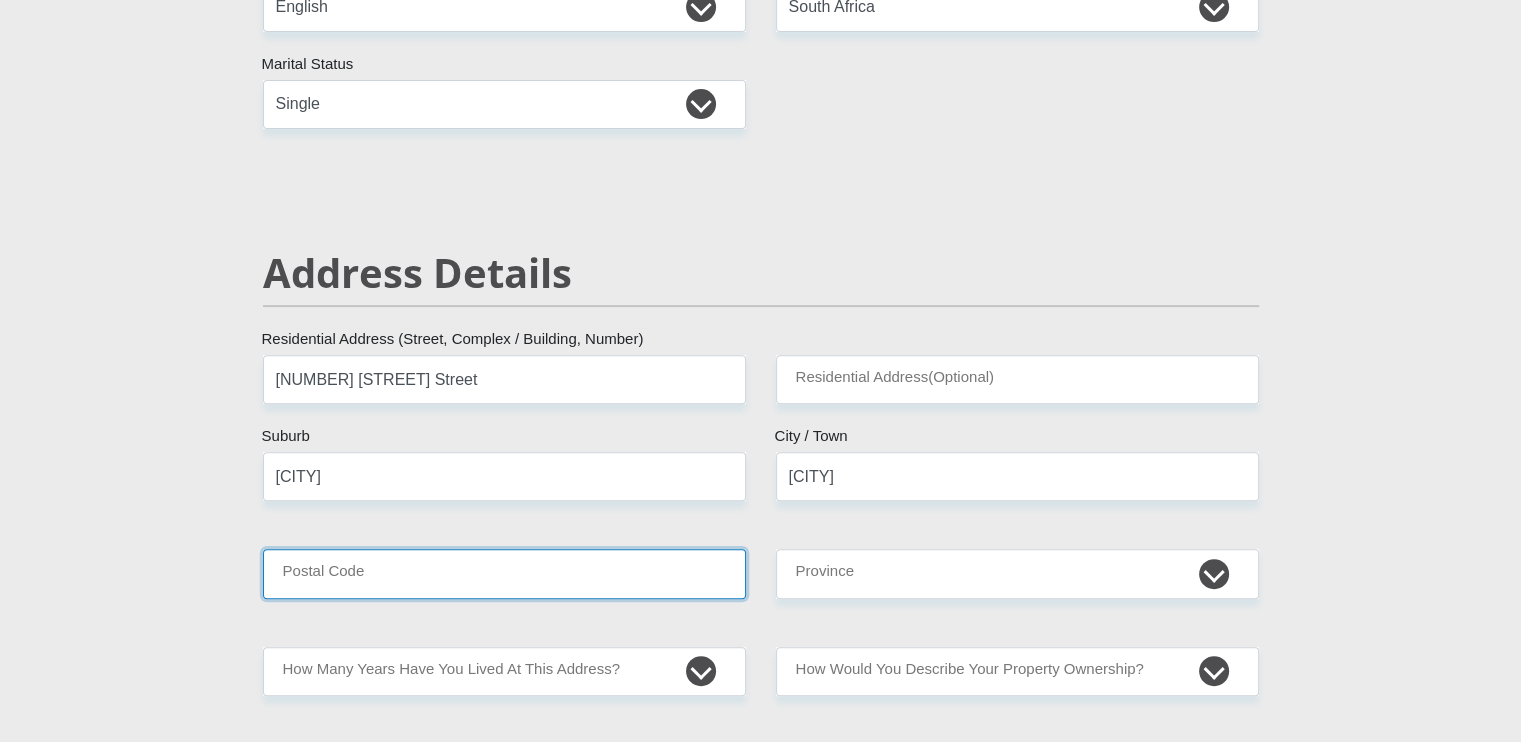 type on "[NUMBER]" 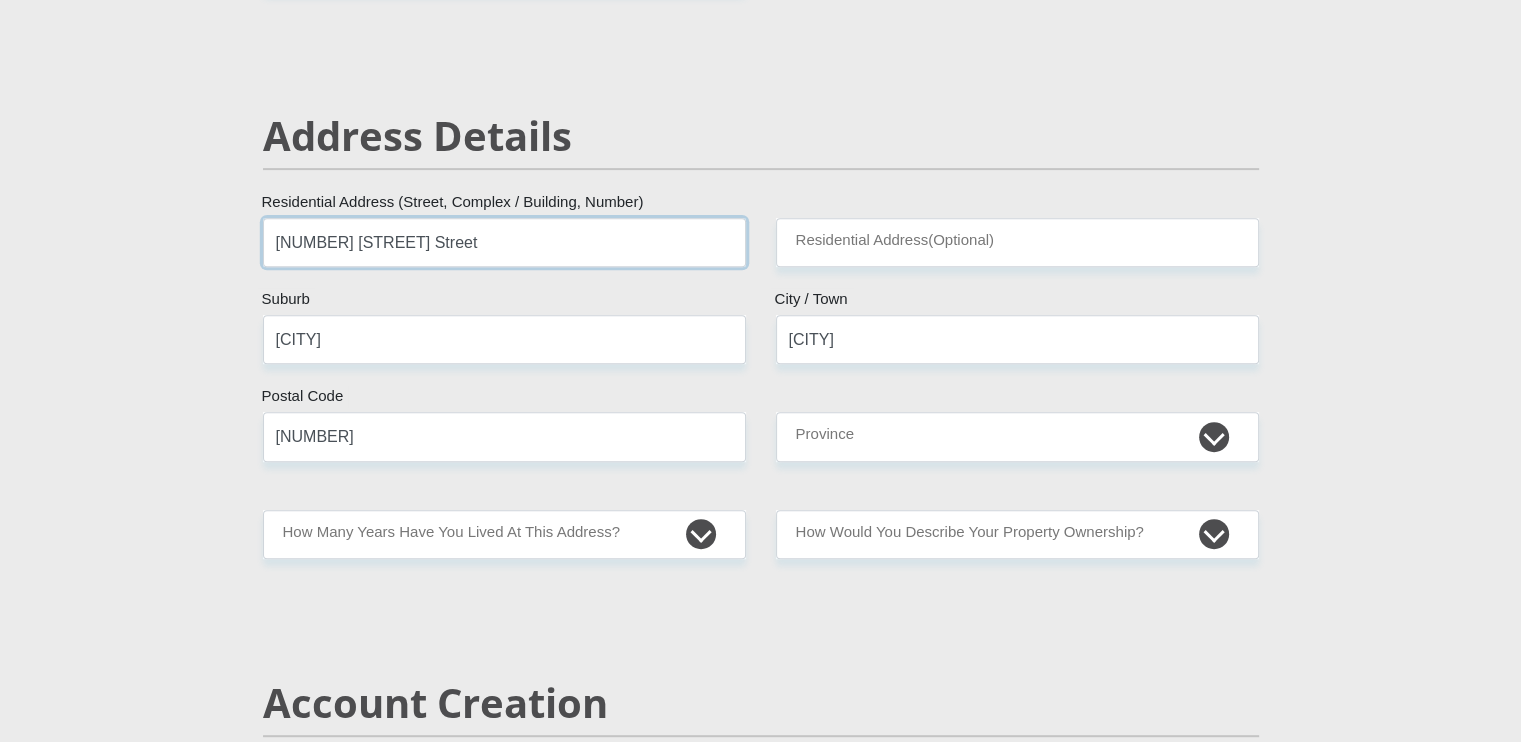 scroll, scrollTop: 792, scrollLeft: 0, axis: vertical 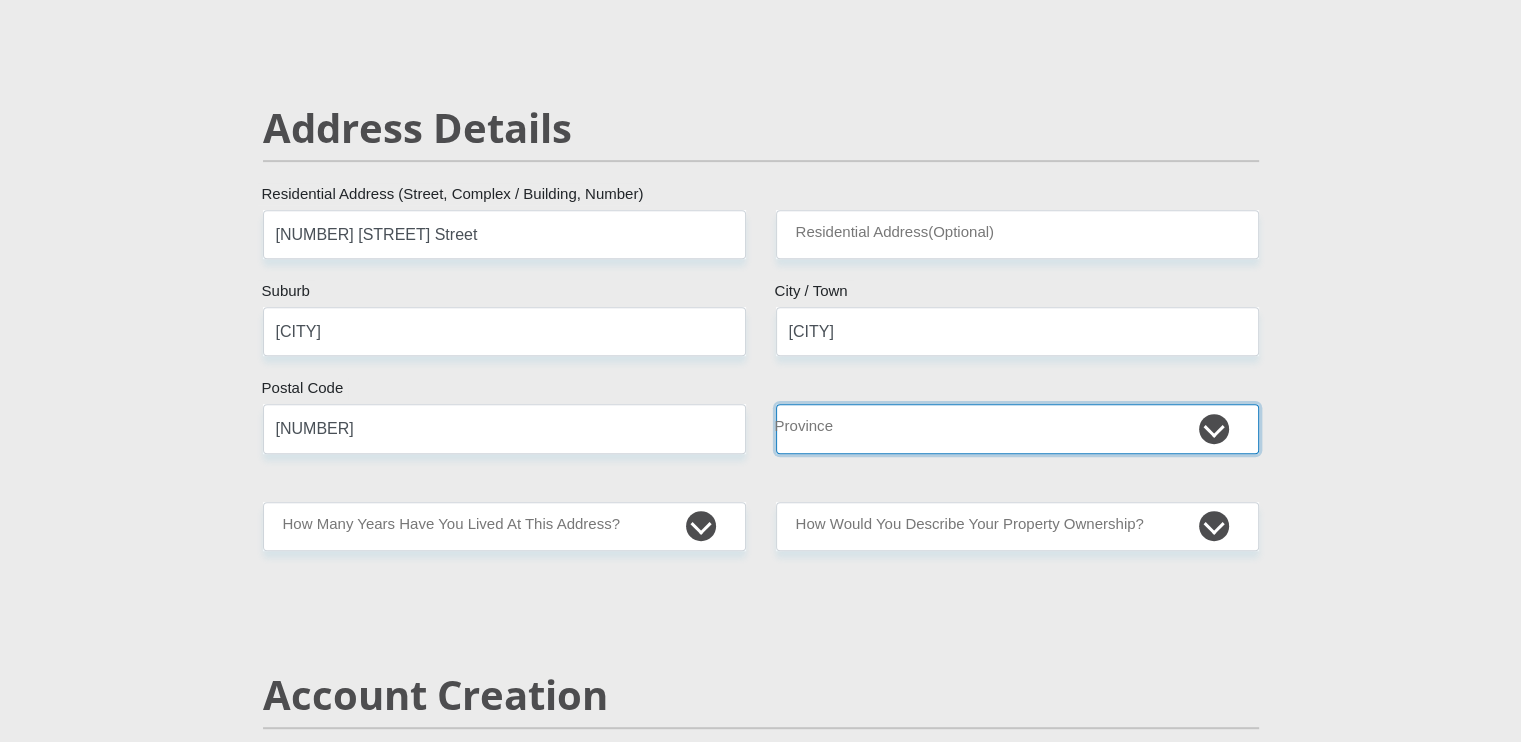 click on "Eastern Cape
Free State
Gauteng
KwaZulu-Natal
Limpopo
Mpumalanga
Northern Cape
North West
Western Cape" at bounding box center (1017, 428) 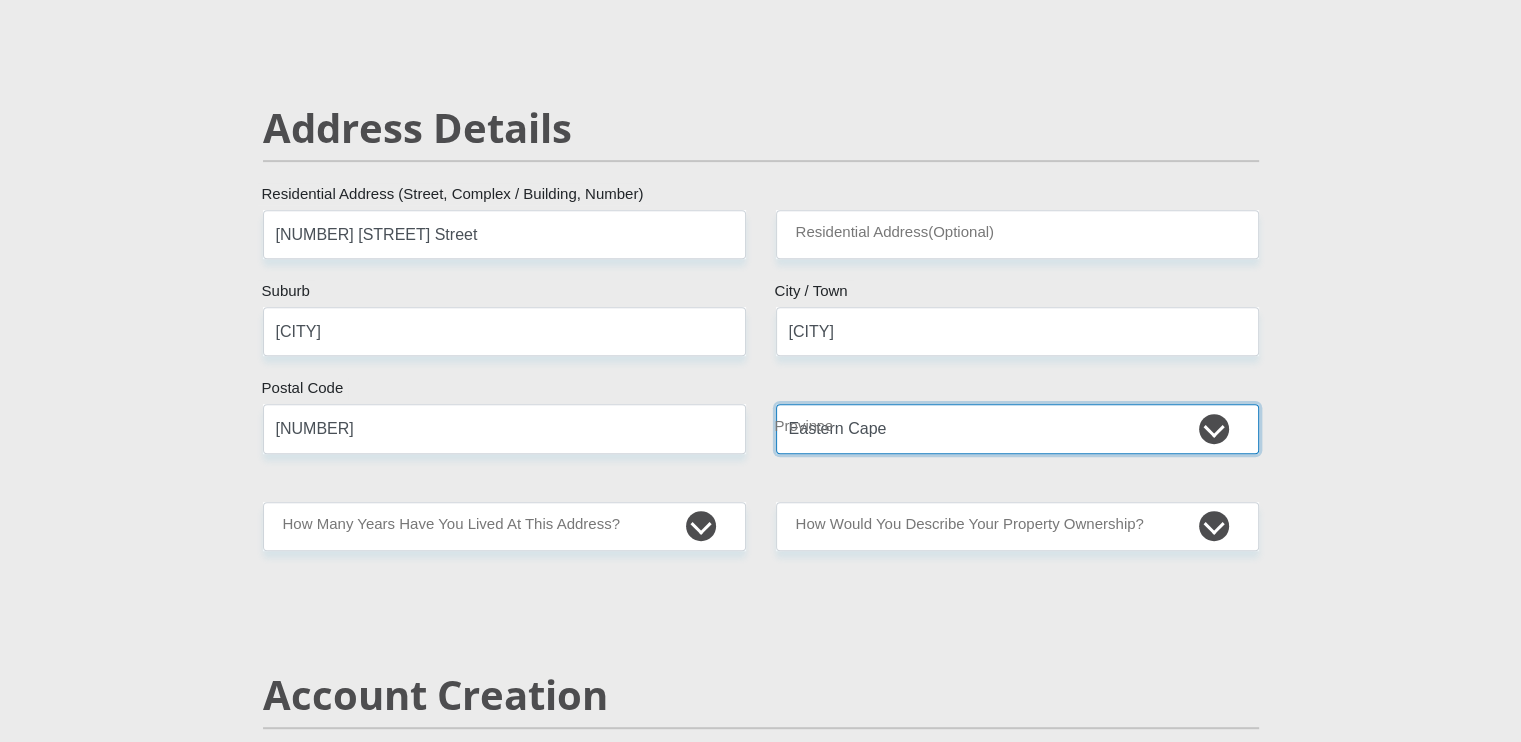 click on "Eastern Cape
Free State
Gauteng
KwaZulu-Natal
Limpopo
Mpumalanga
Northern Cape
North West
Western Cape" at bounding box center [1017, 428] 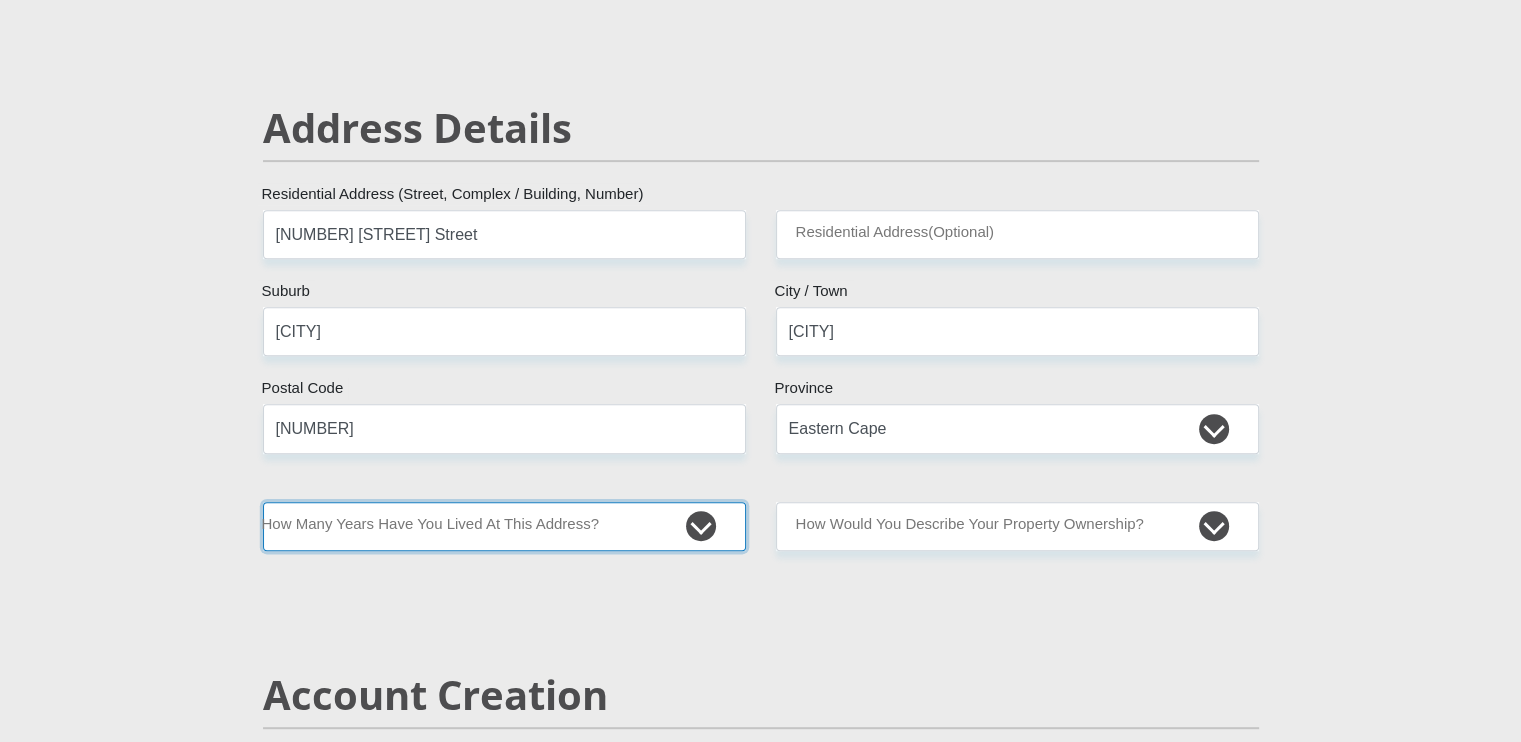 click on "less than 1 year
1-3 years
3-5 years
5+ years" at bounding box center (504, 526) 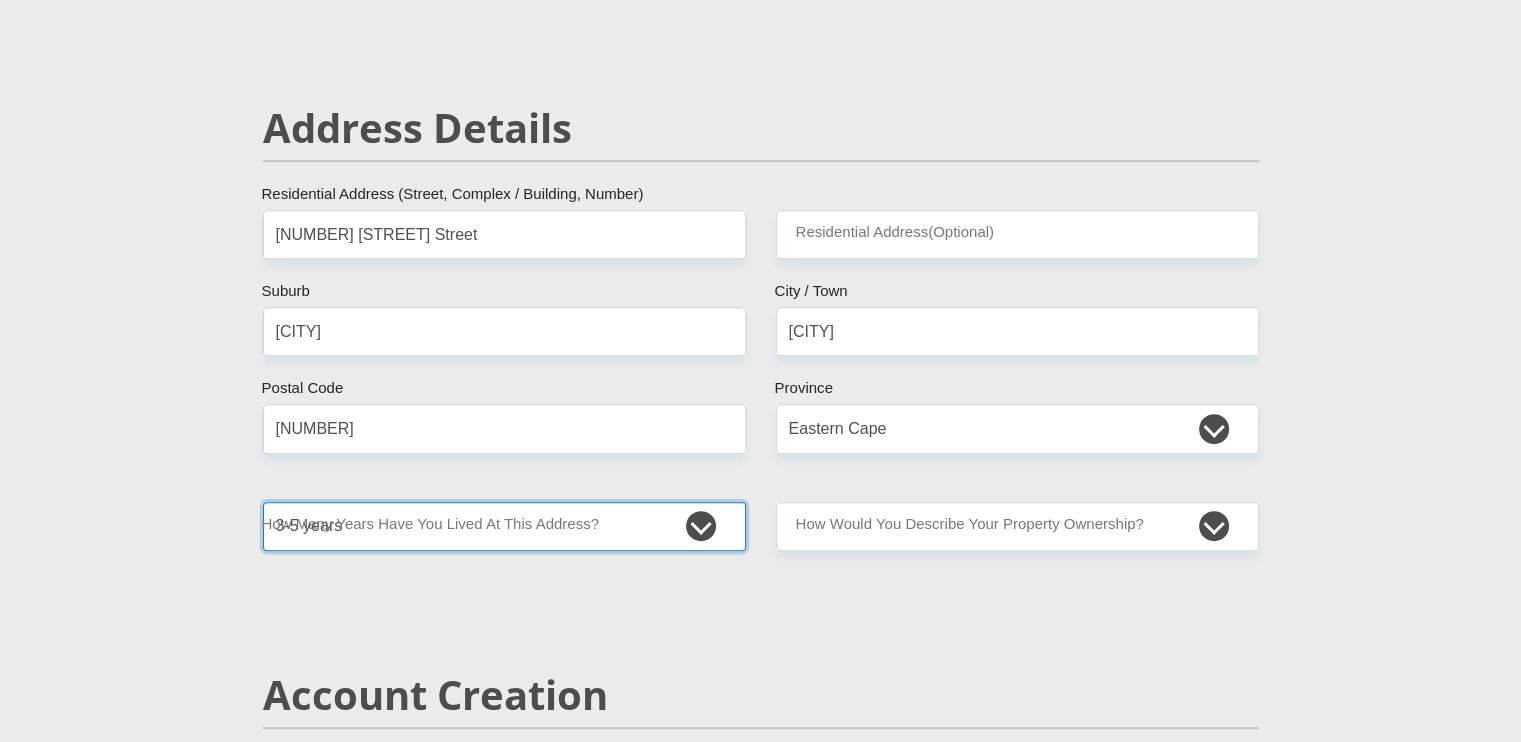 click on "less than 1 year
1-3 years
3-5 years
5+ years" at bounding box center (504, 526) 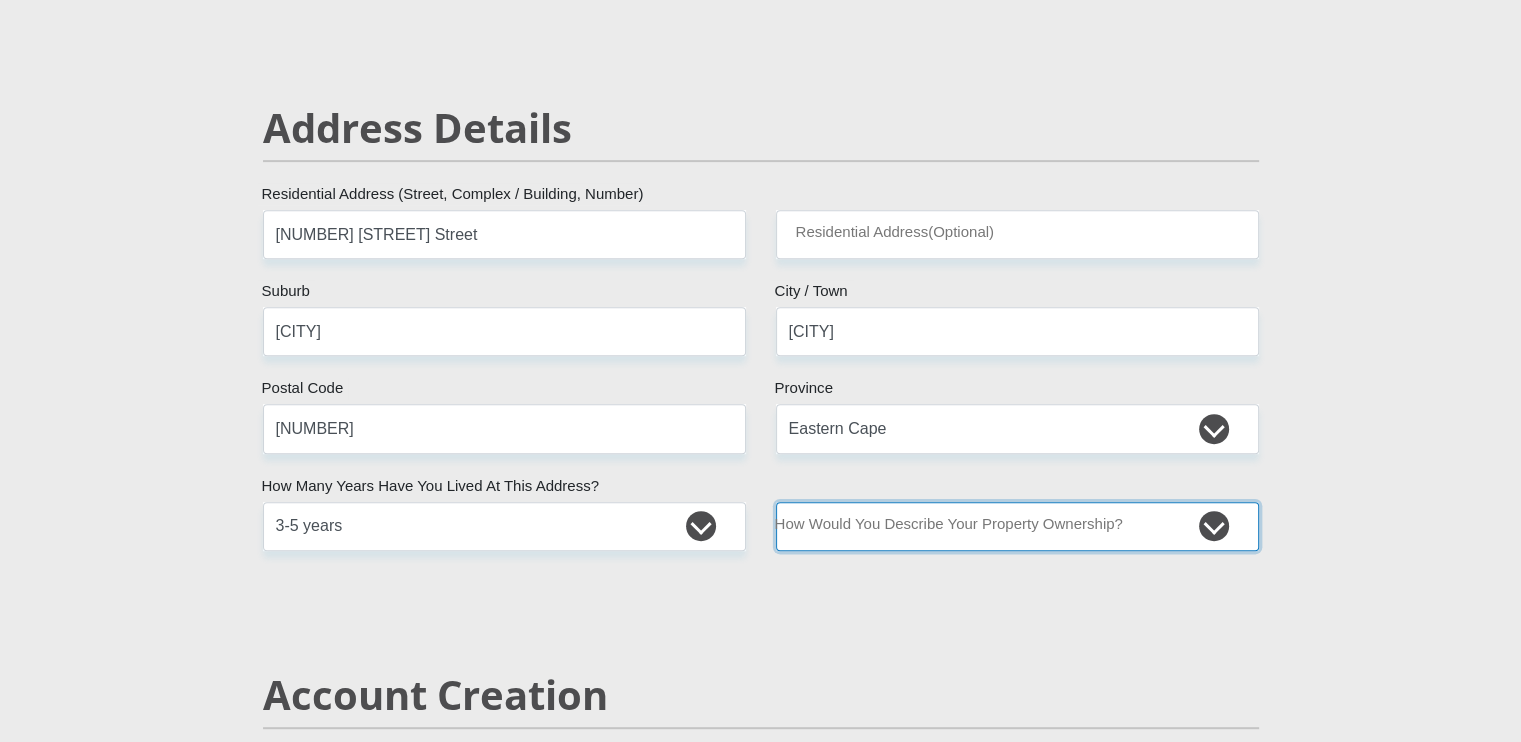 click on "Owned
Rented
Family Owned
Company Dwelling" at bounding box center [1017, 526] 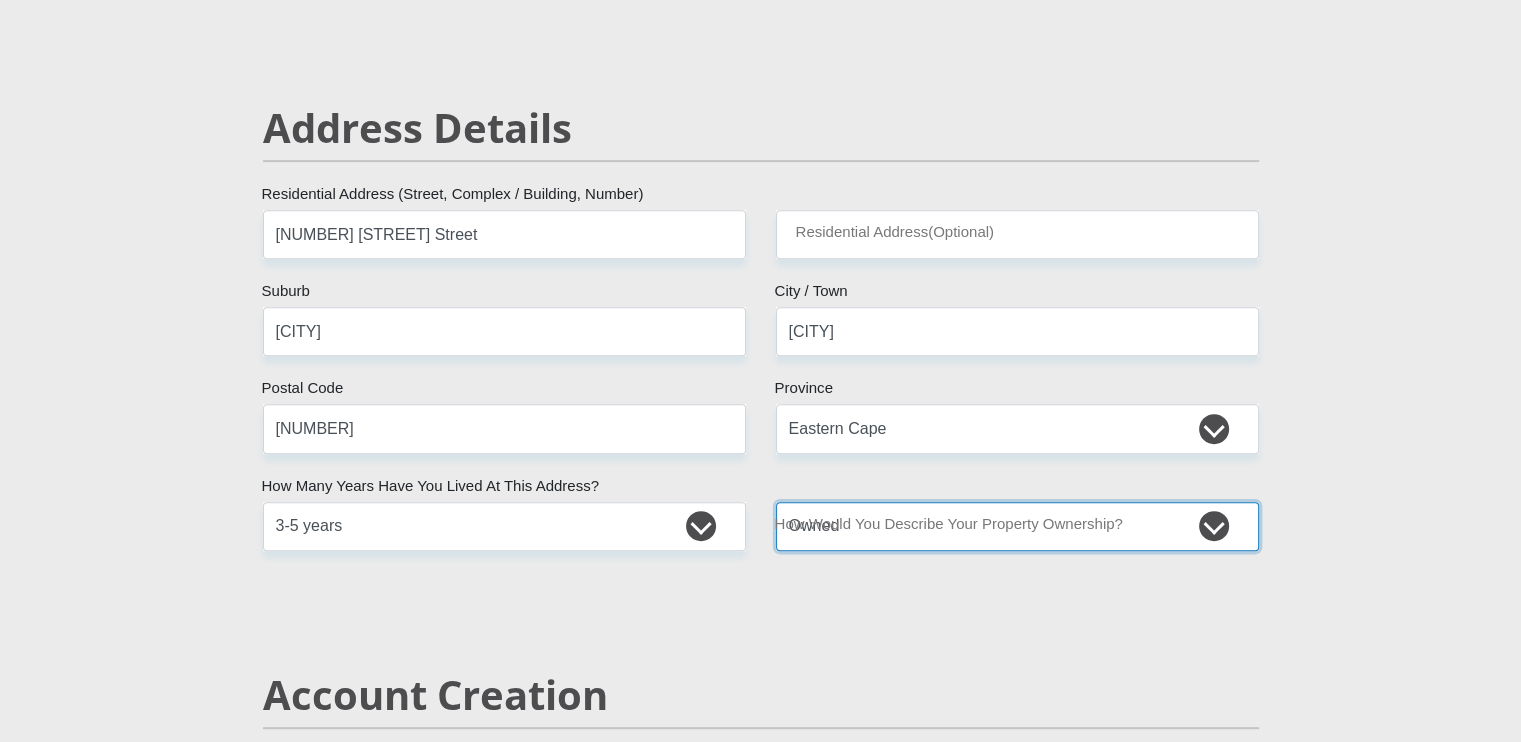 click on "Owned
Rented
Family Owned
Company Dwelling" at bounding box center [1017, 526] 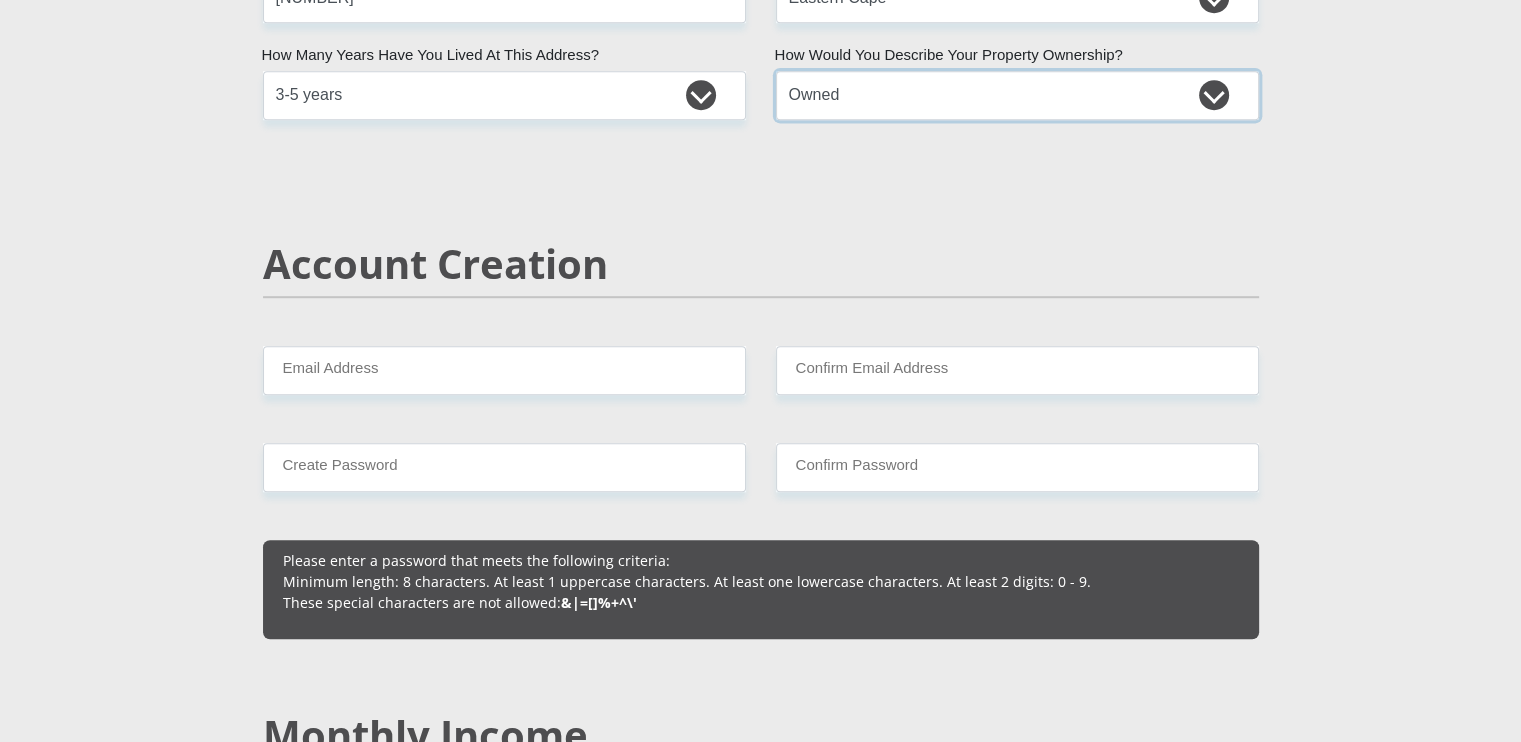 scroll, scrollTop: 1224, scrollLeft: 0, axis: vertical 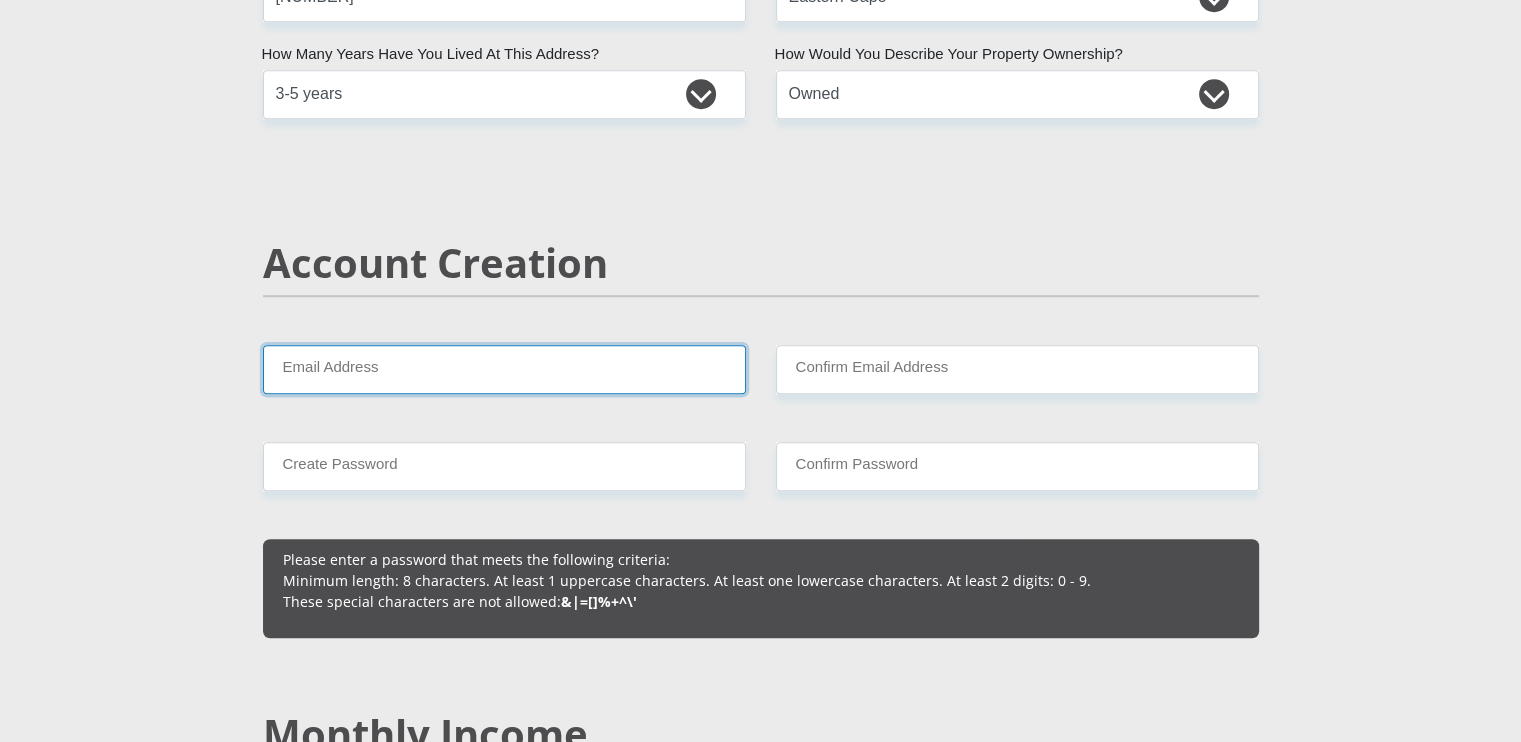 click on "Email Address" at bounding box center (504, 369) 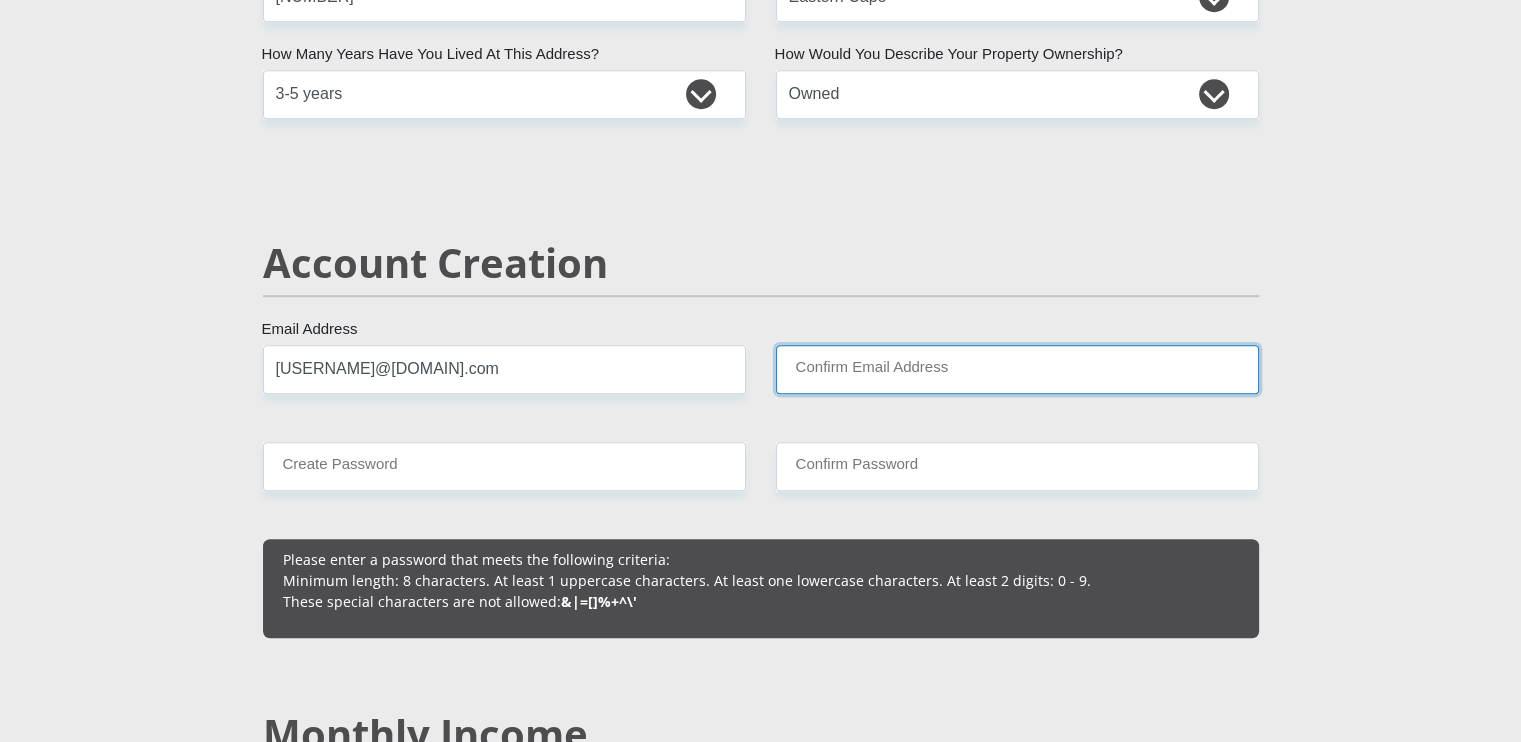 click on "Confirm Email Address" at bounding box center [1017, 369] 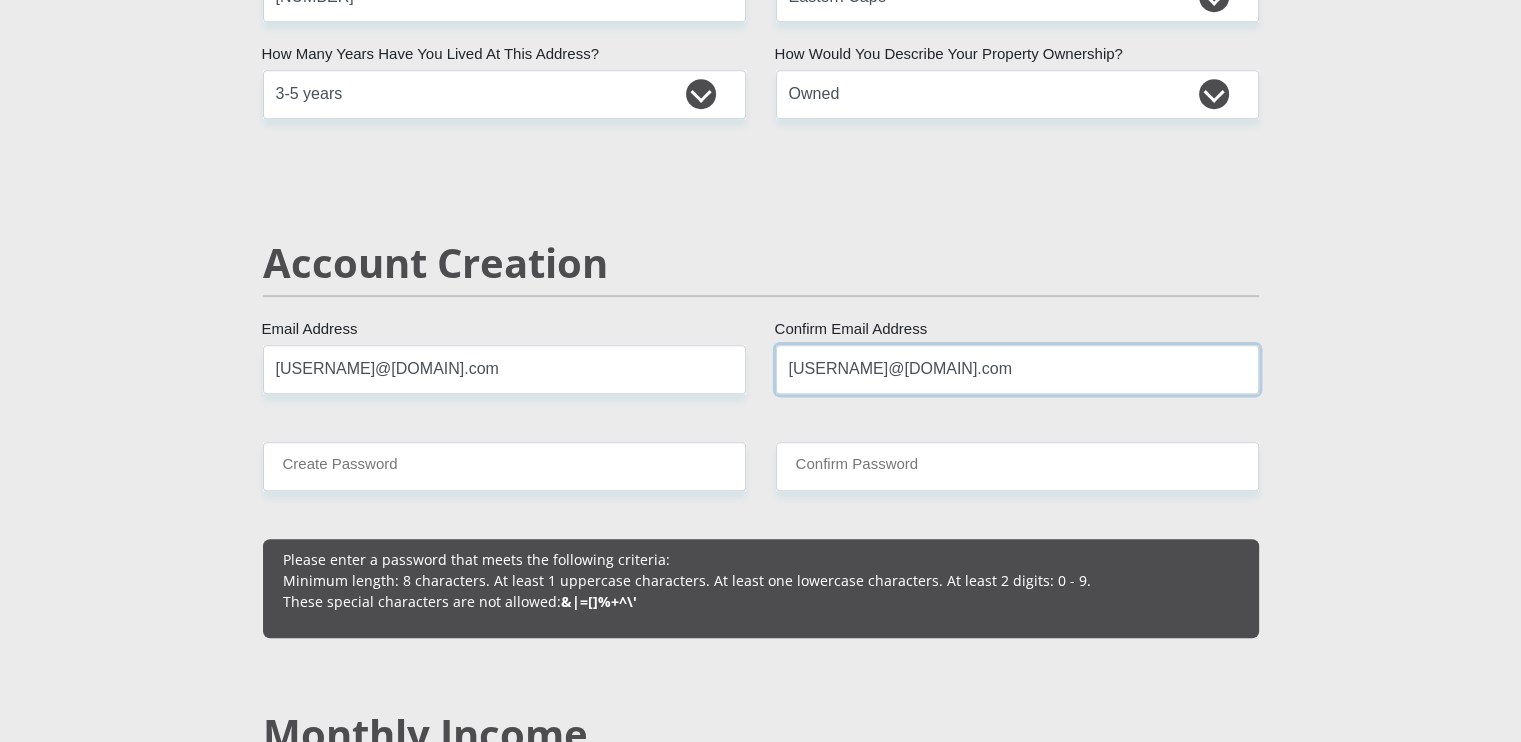 type on "[USERNAME]@[DOMAIN].com" 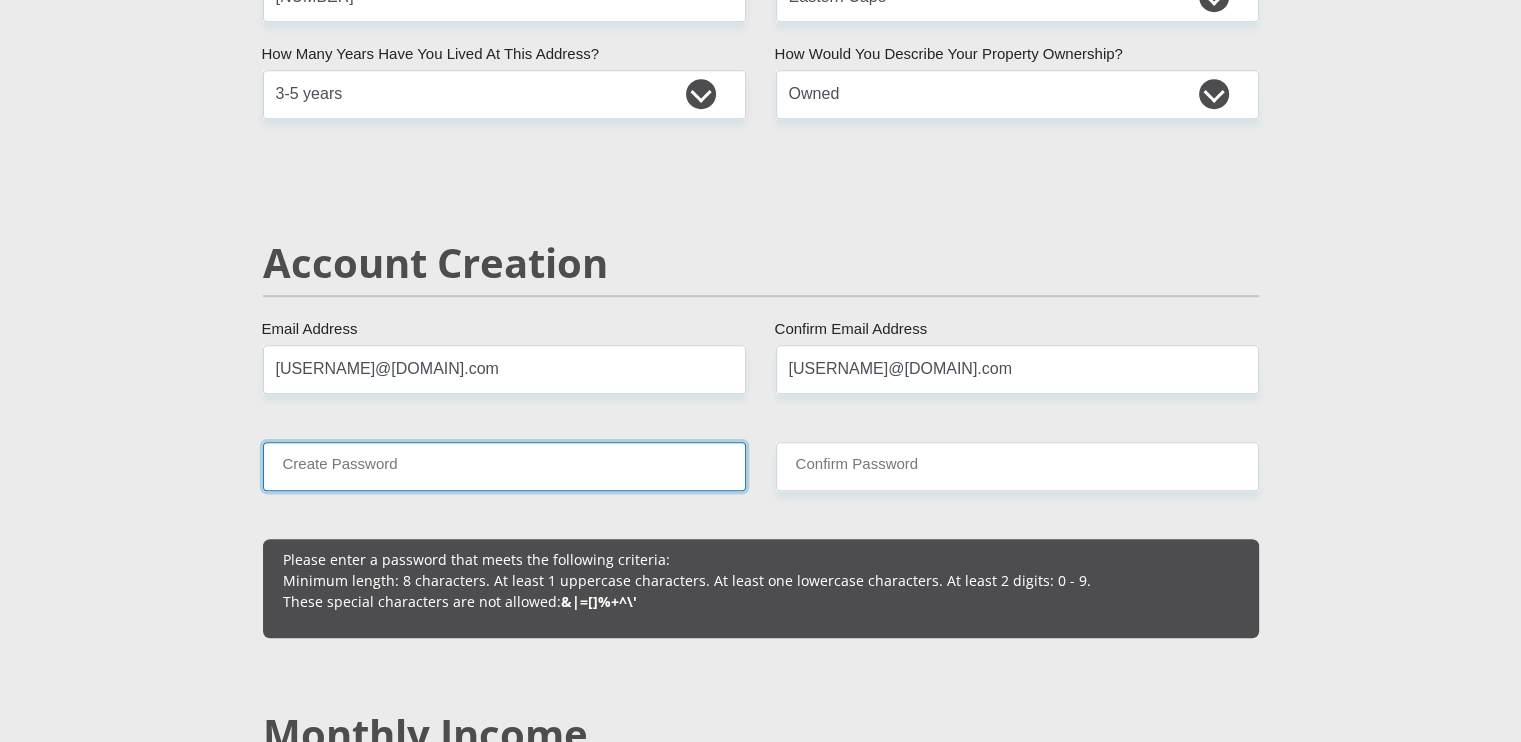 click on "Create Password" at bounding box center (504, 466) 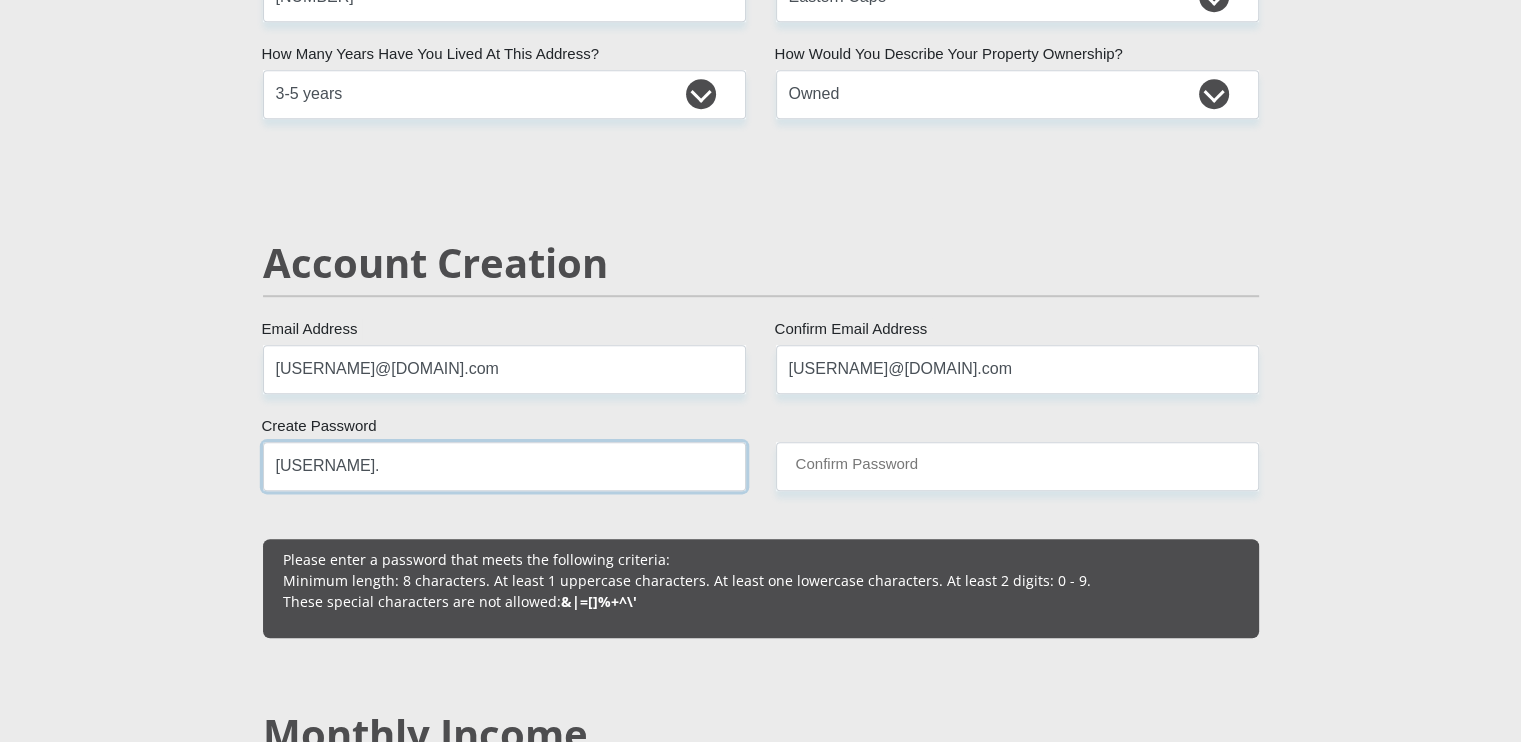 type on "[USERNAME]." 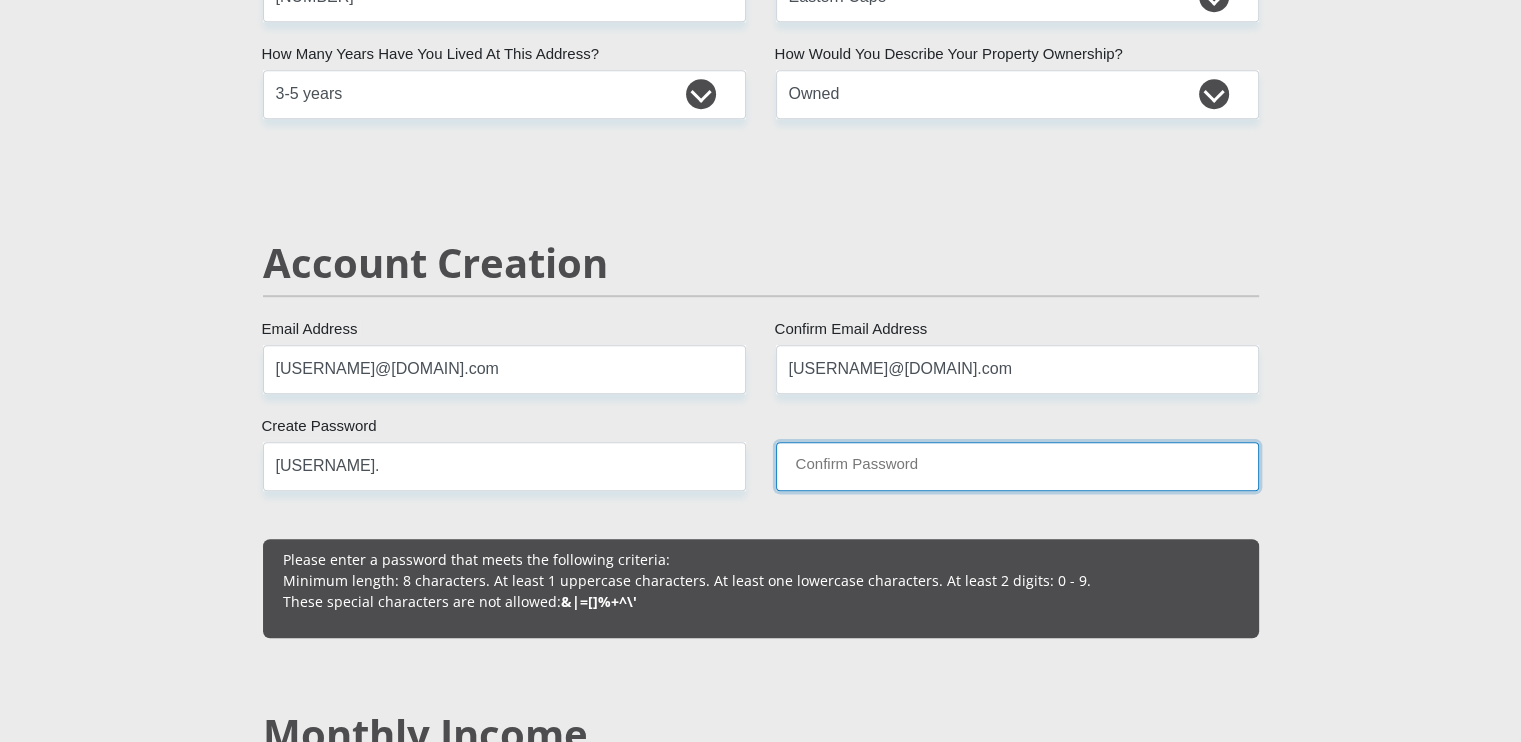 click on "Confirm Password" at bounding box center [1017, 466] 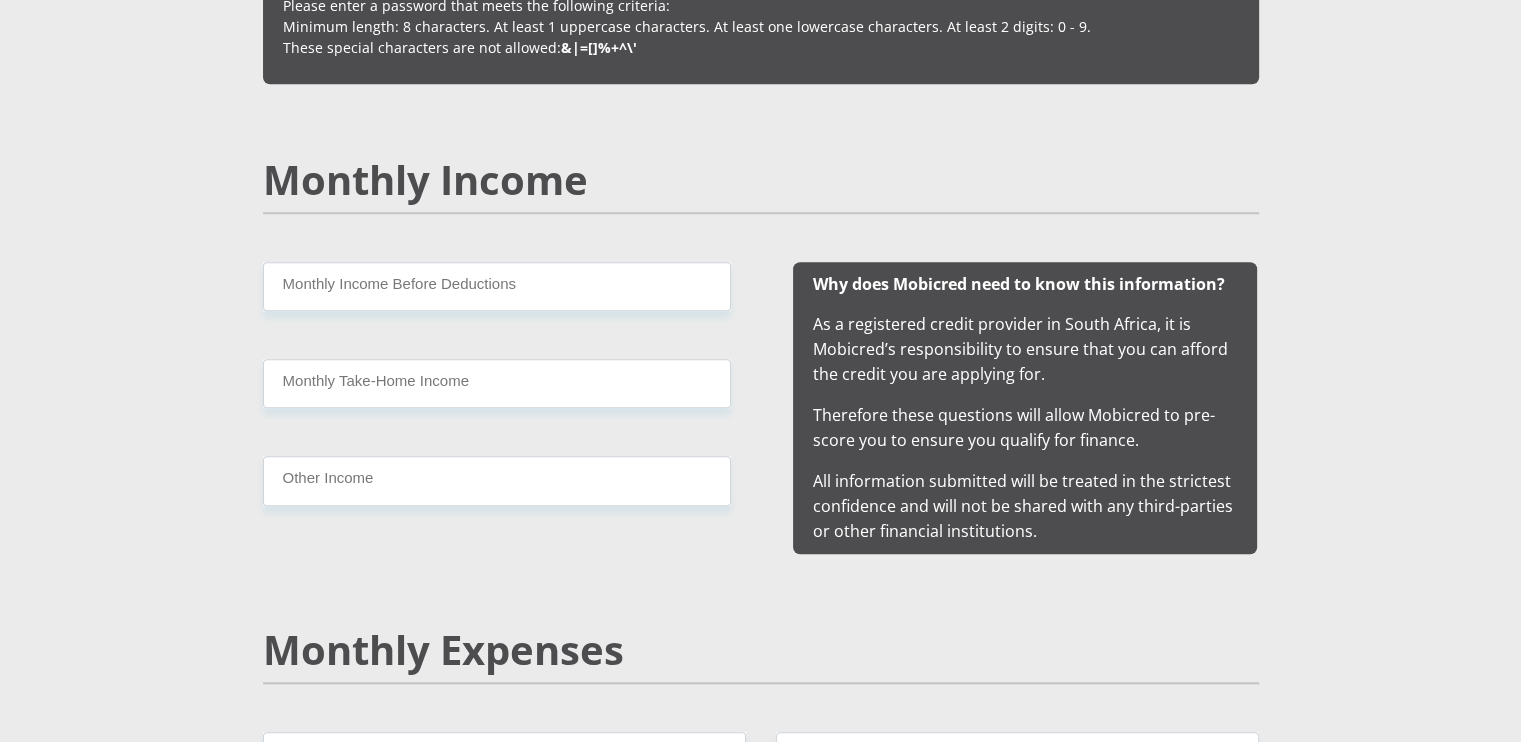 scroll, scrollTop: 1779, scrollLeft: 0, axis: vertical 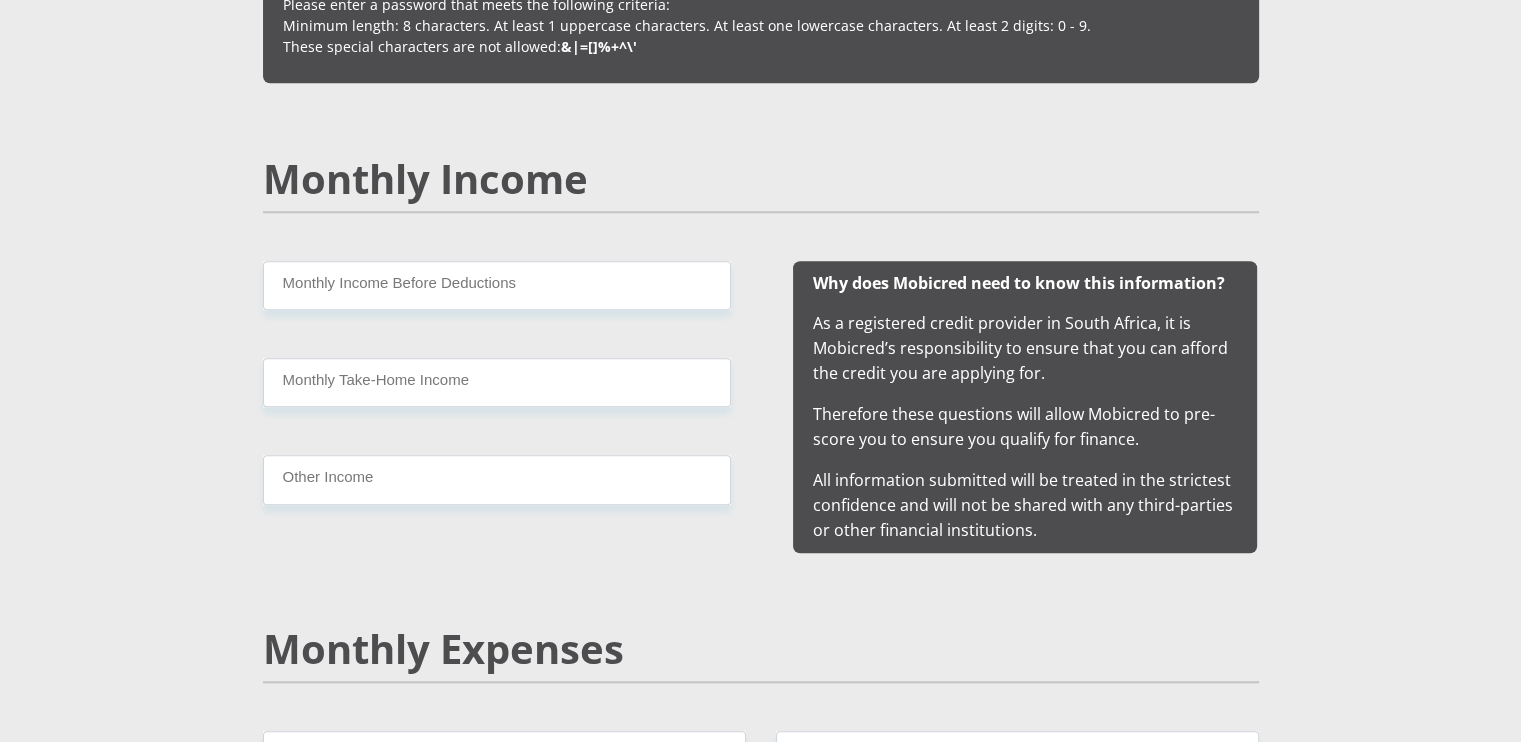 type on "[USERNAME]." 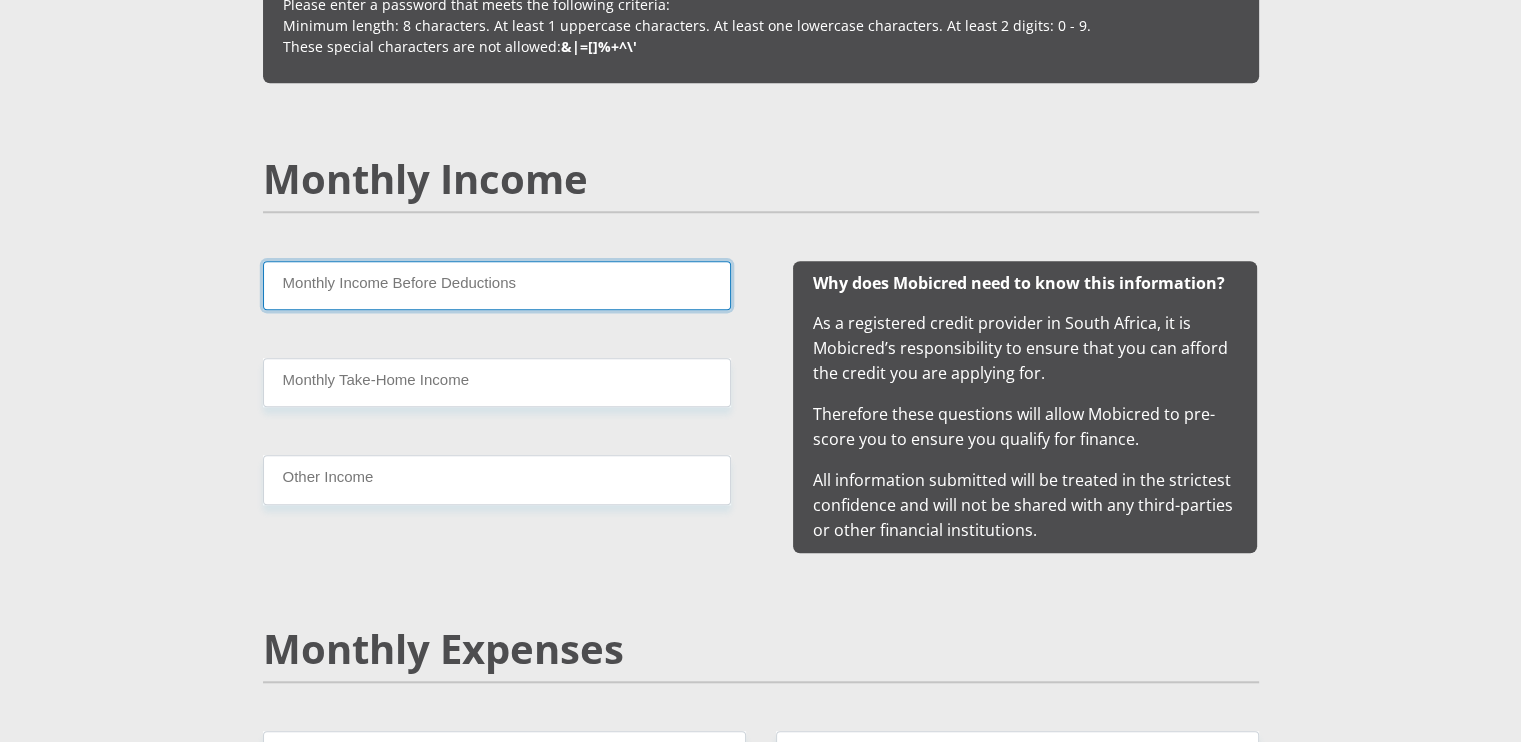 click on "Monthly Income Before Deductions" at bounding box center (497, 285) 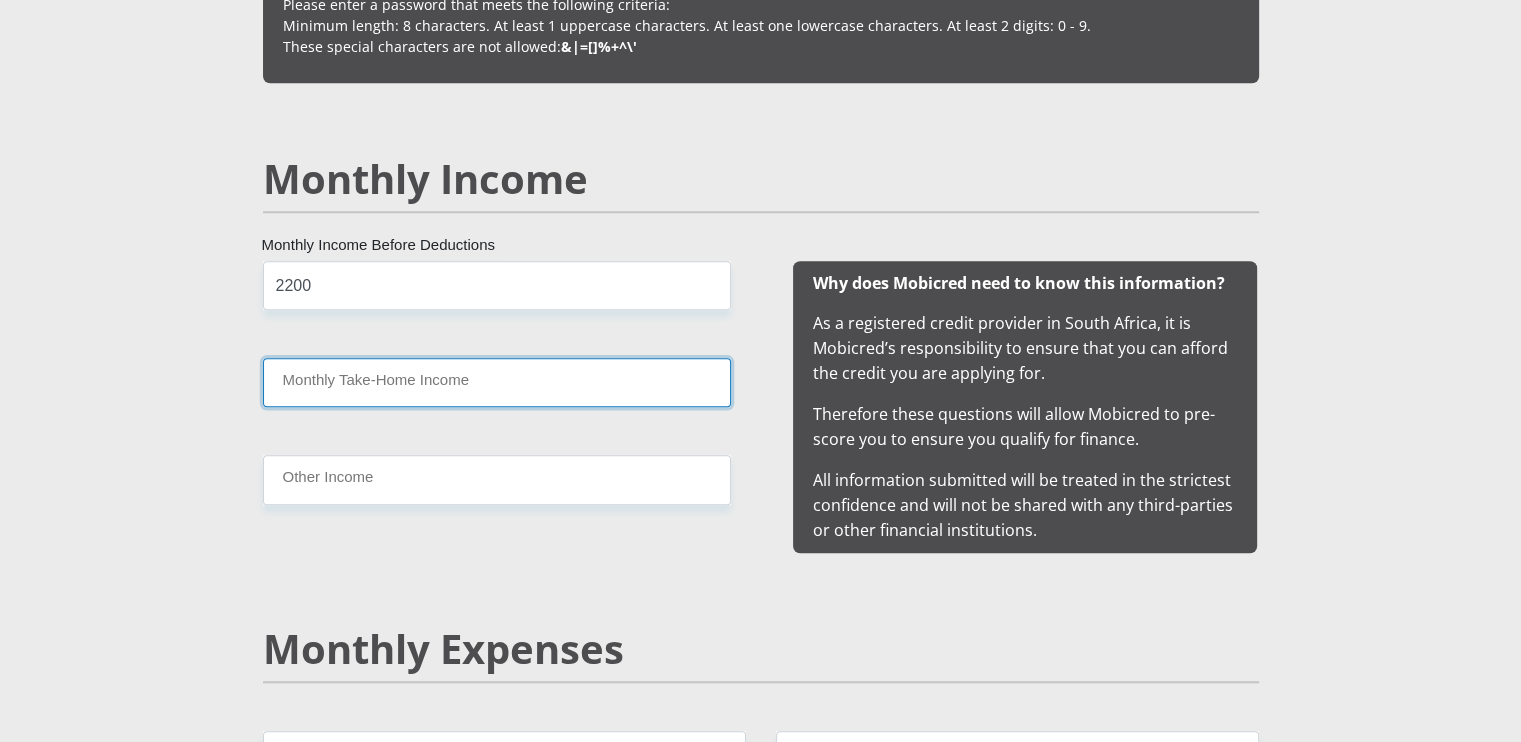 click on "Monthly Take-Home Income" at bounding box center [497, 382] 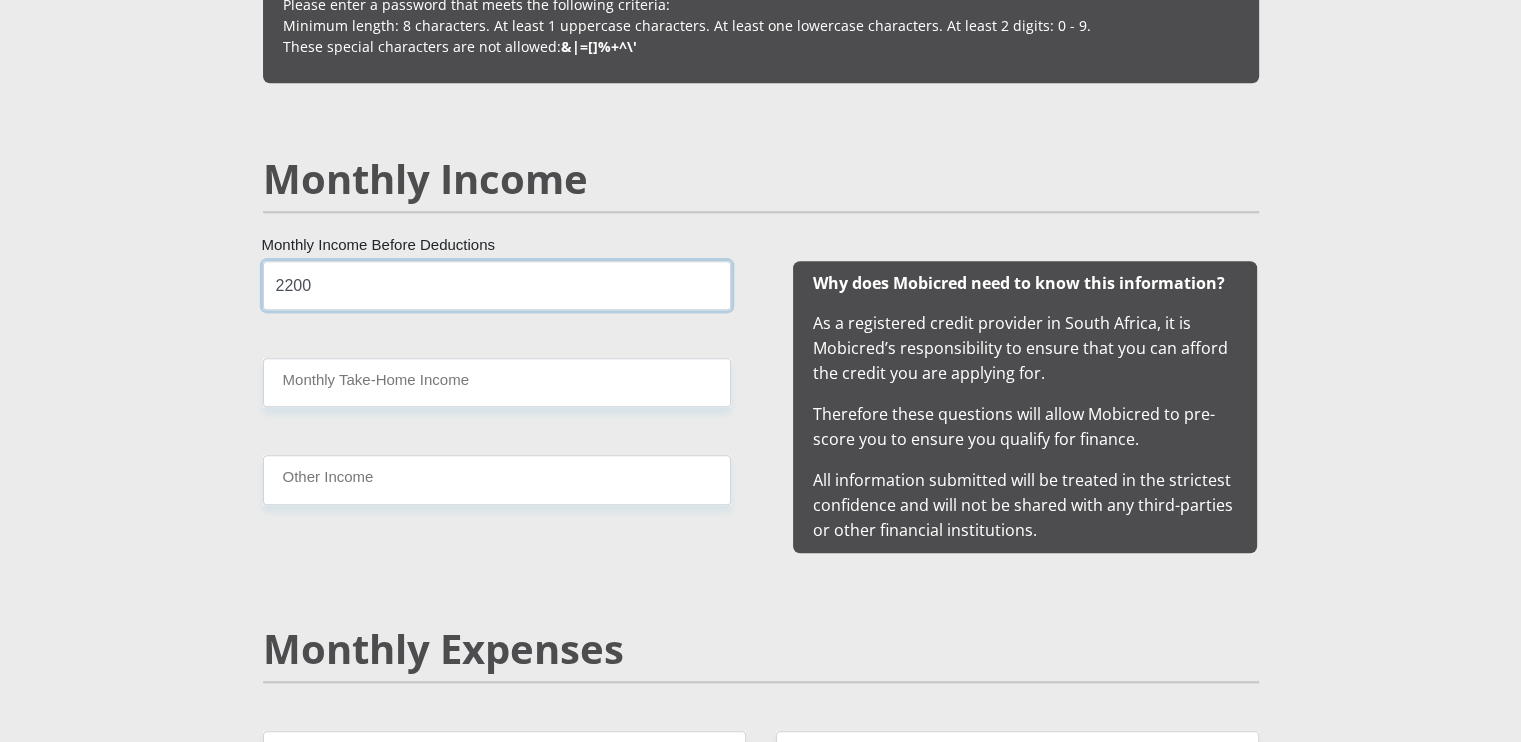click on "2200" at bounding box center (497, 285) 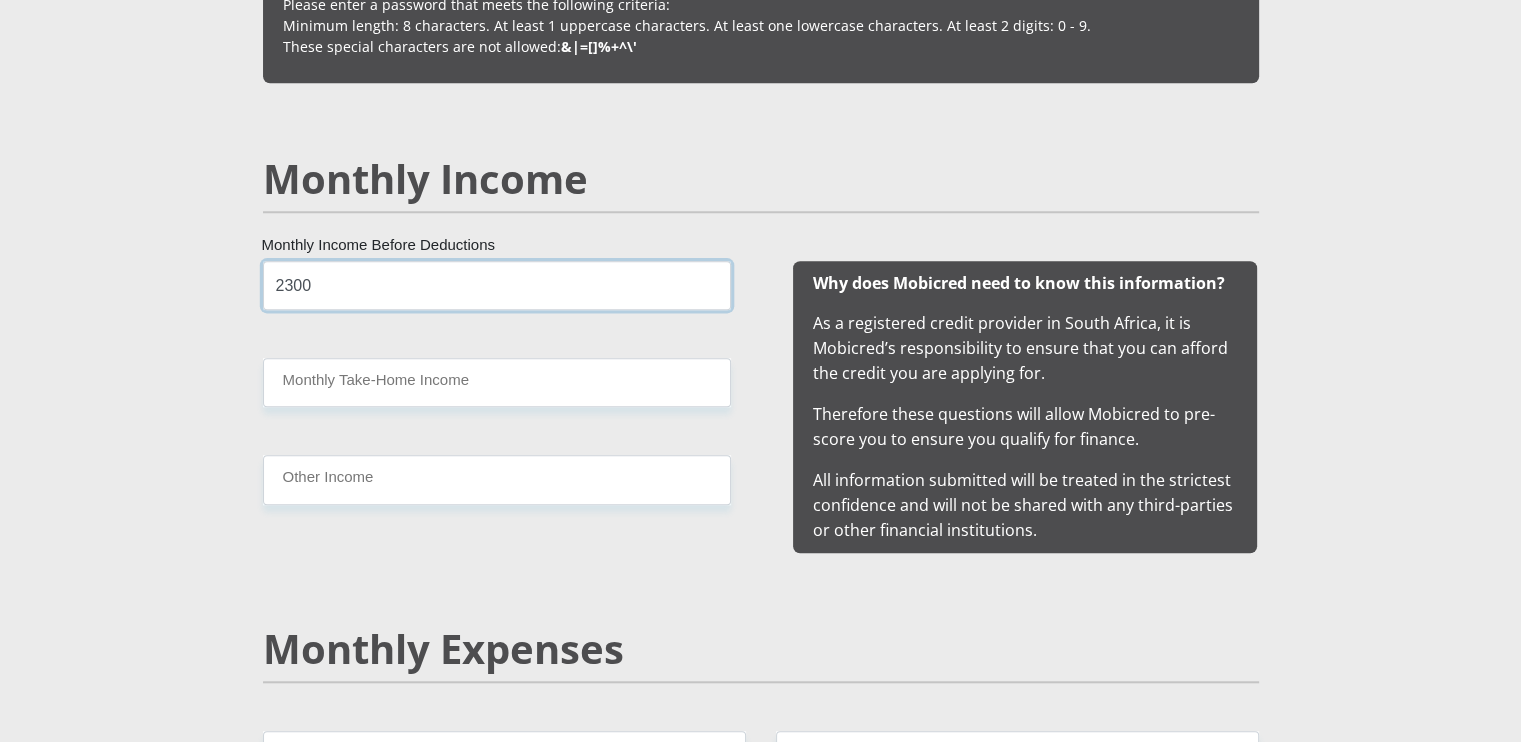 type on "2300" 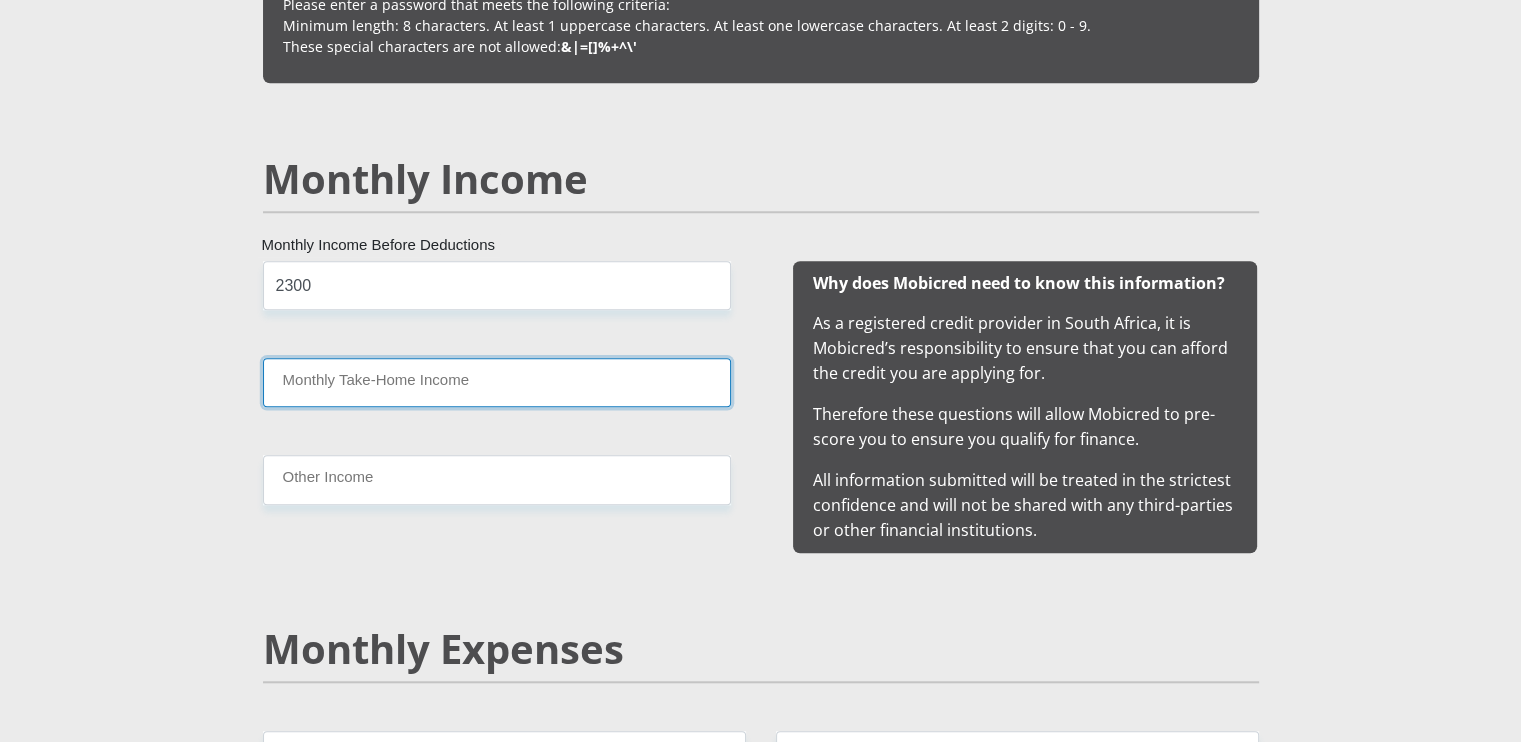 click on "Monthly Take-Home Income" at bounding box center [497, 382] 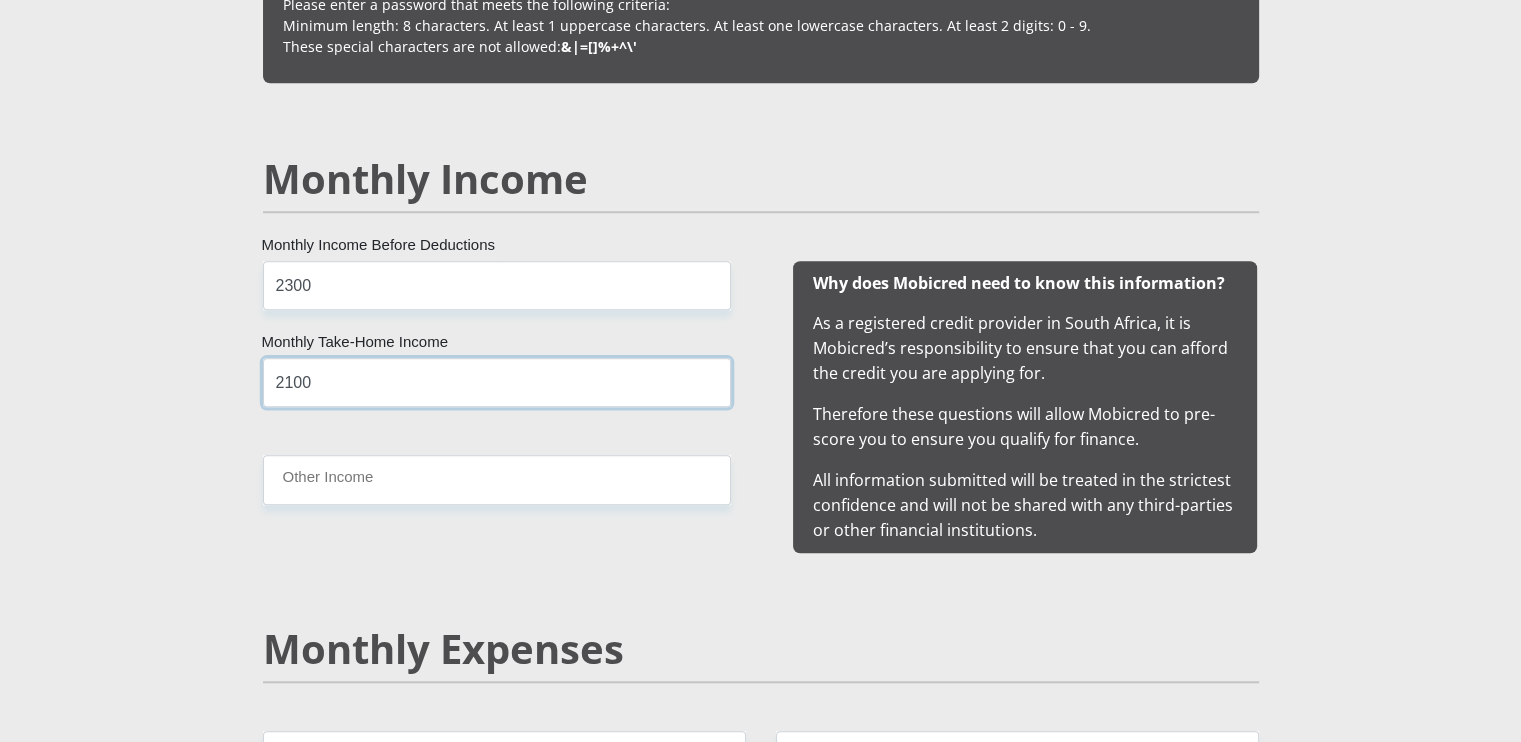 type on "2100" 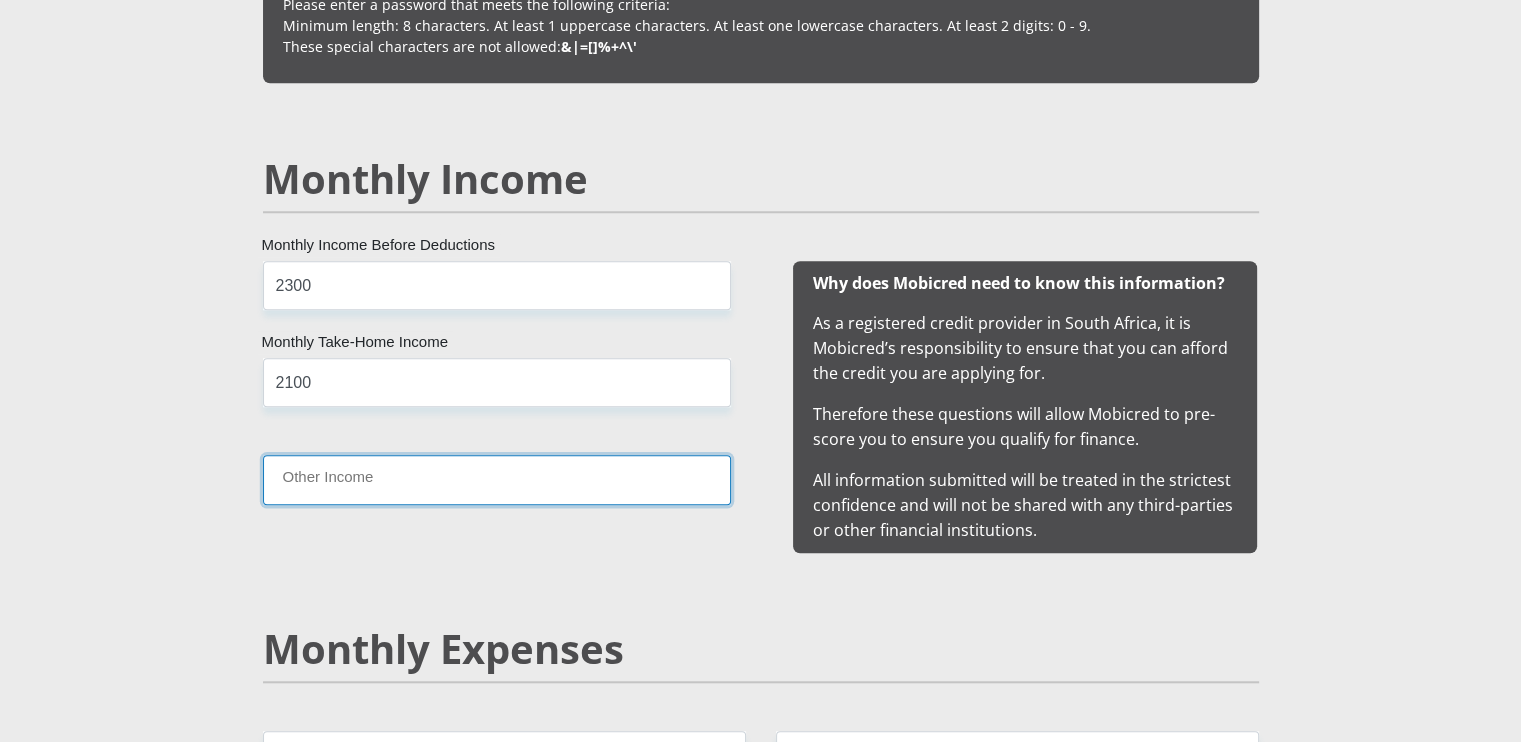 click on "Other Income" at bounding box center [497, 479] 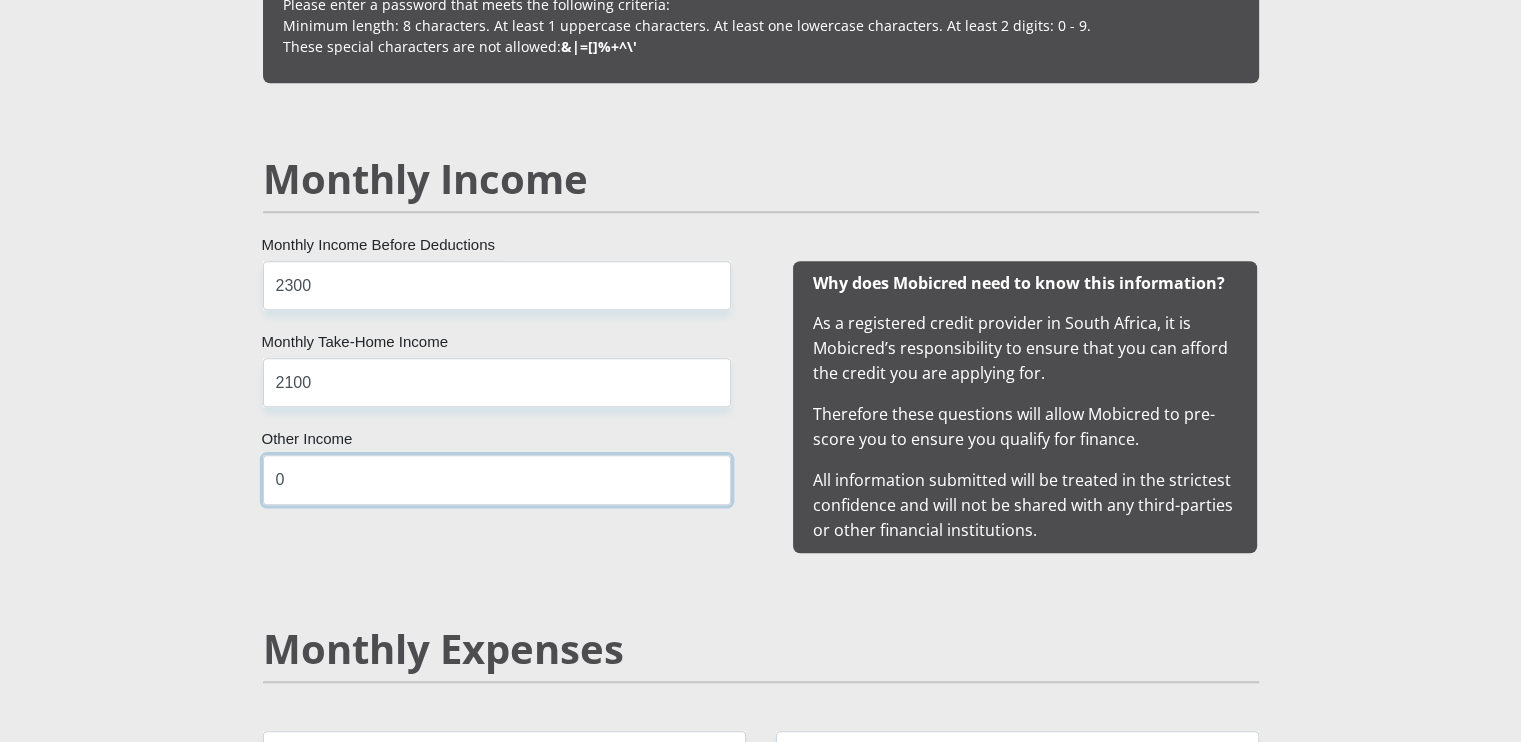 type on "0" 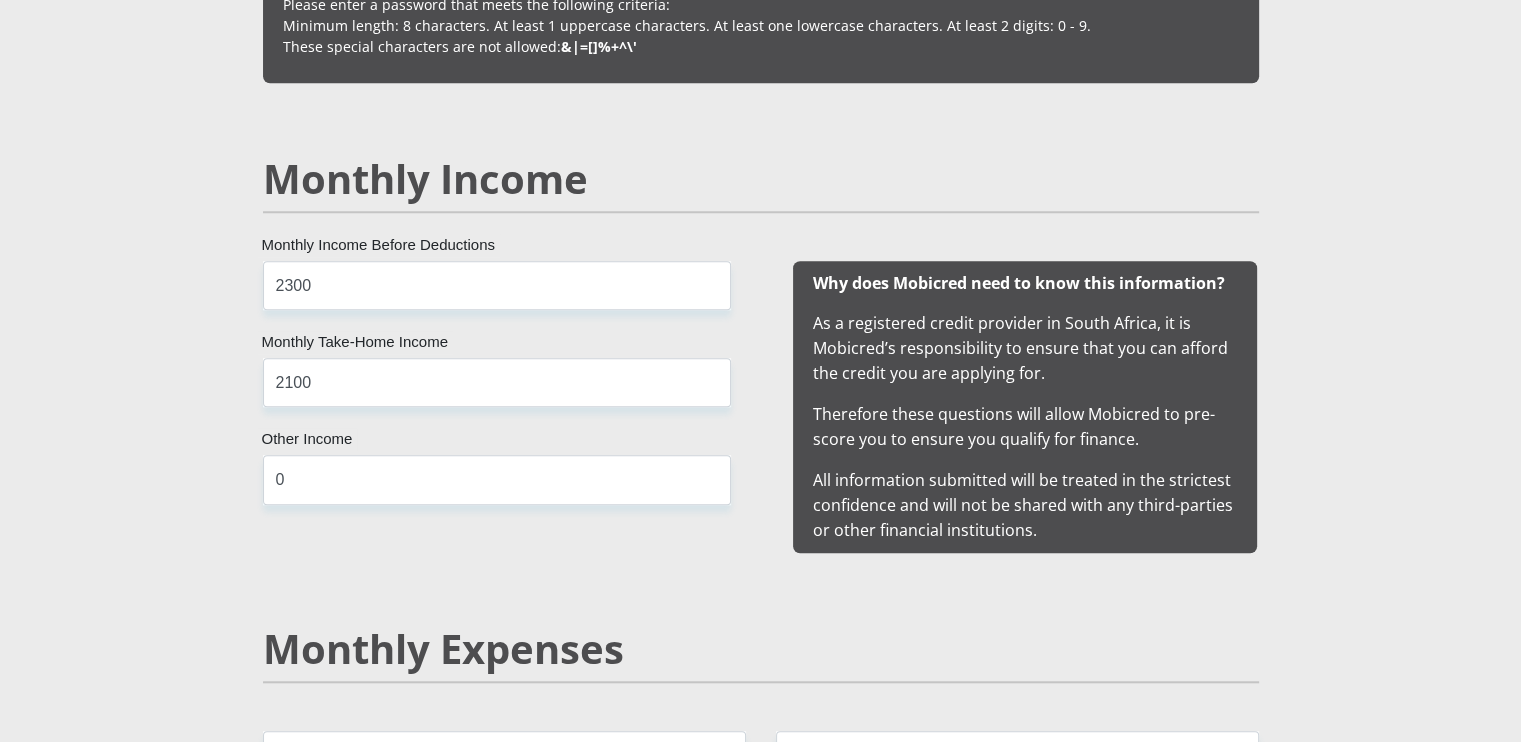 click on "Personal Details
Mr
Ms
Mrs
Dr
Other
Title
[FIRST]
First Name
[LAST]
Surname
[ID]
South African ID Number
Please input valid ID number
[COUNTRY]
Afghanistan
Aland Islands
Albania
Algeria
America Samoa
American Virgin Islands
Andorra
Angola
Anguilla  Antarctica  Aruba" at bounding box center (761, 1413) 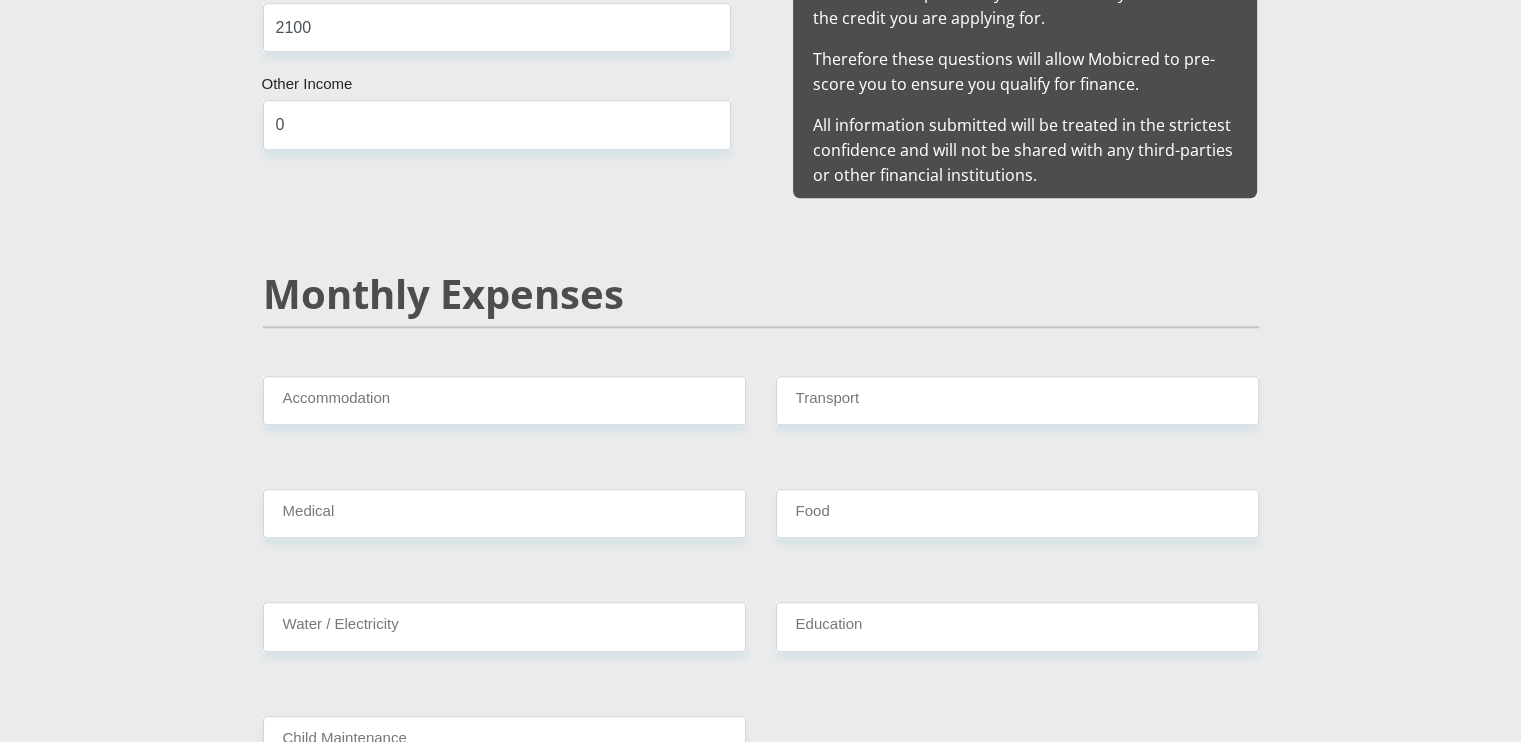 scroll, scrollTop: 2136, scrollLeft: 0, axis: vertical 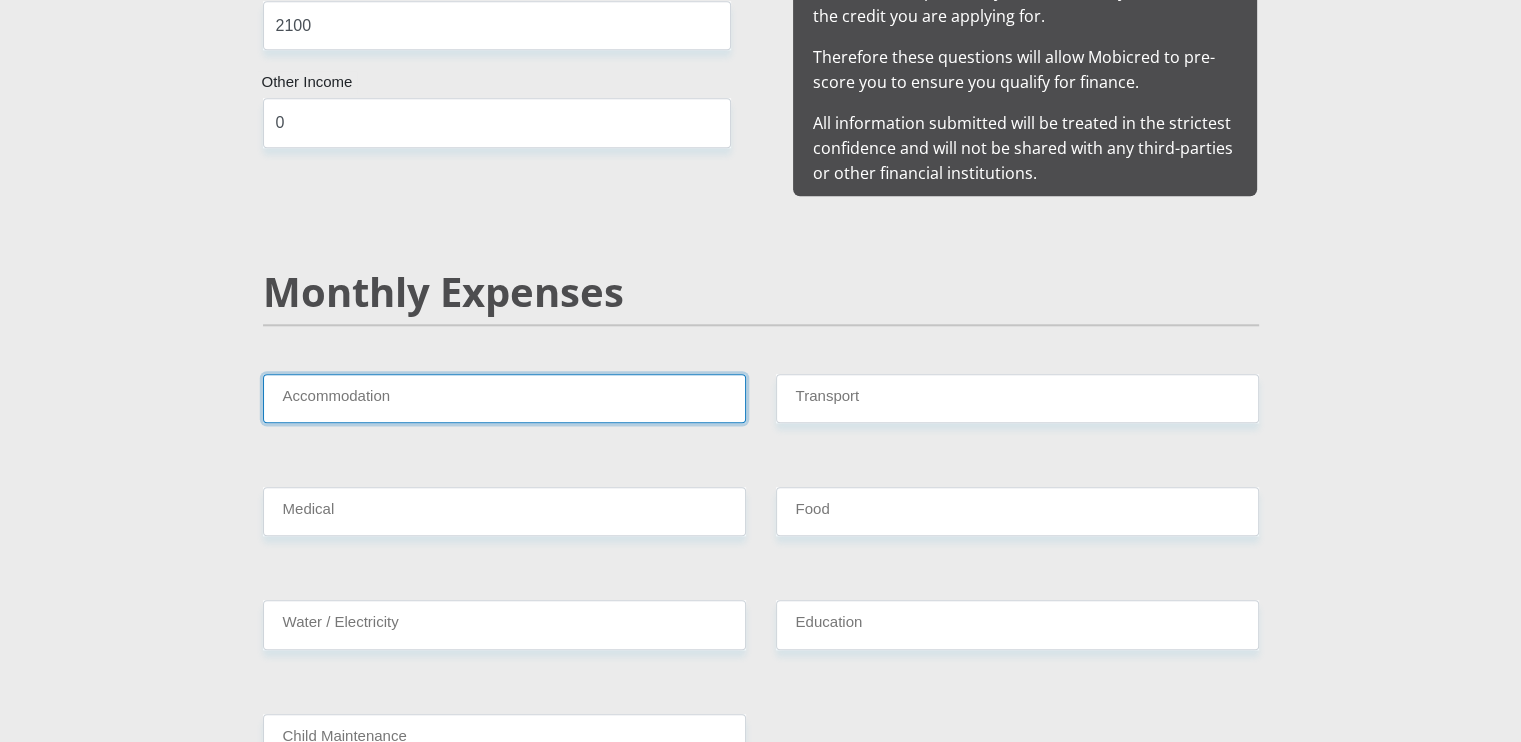 click on "Accommodation" at bounding box center (504, 398) 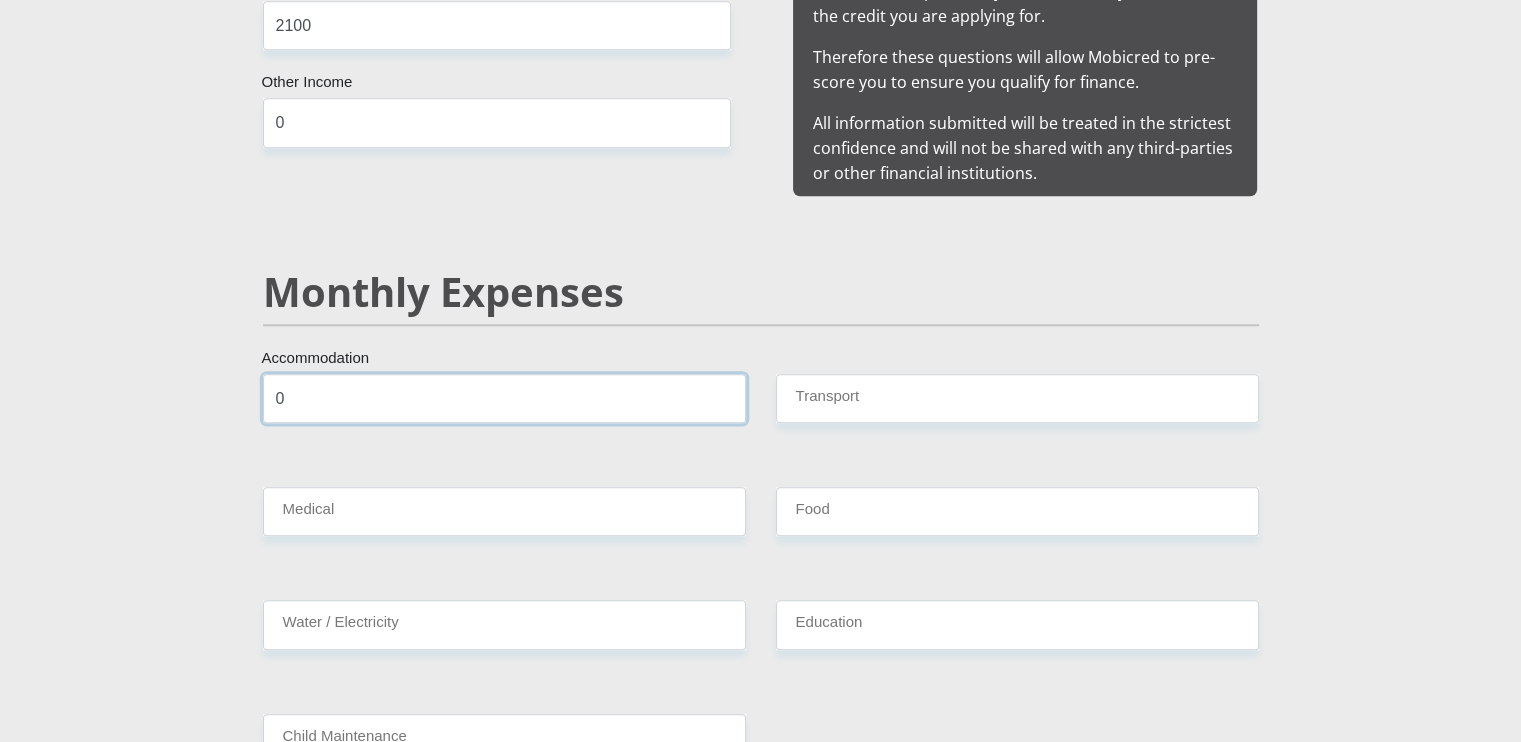 type on "0" 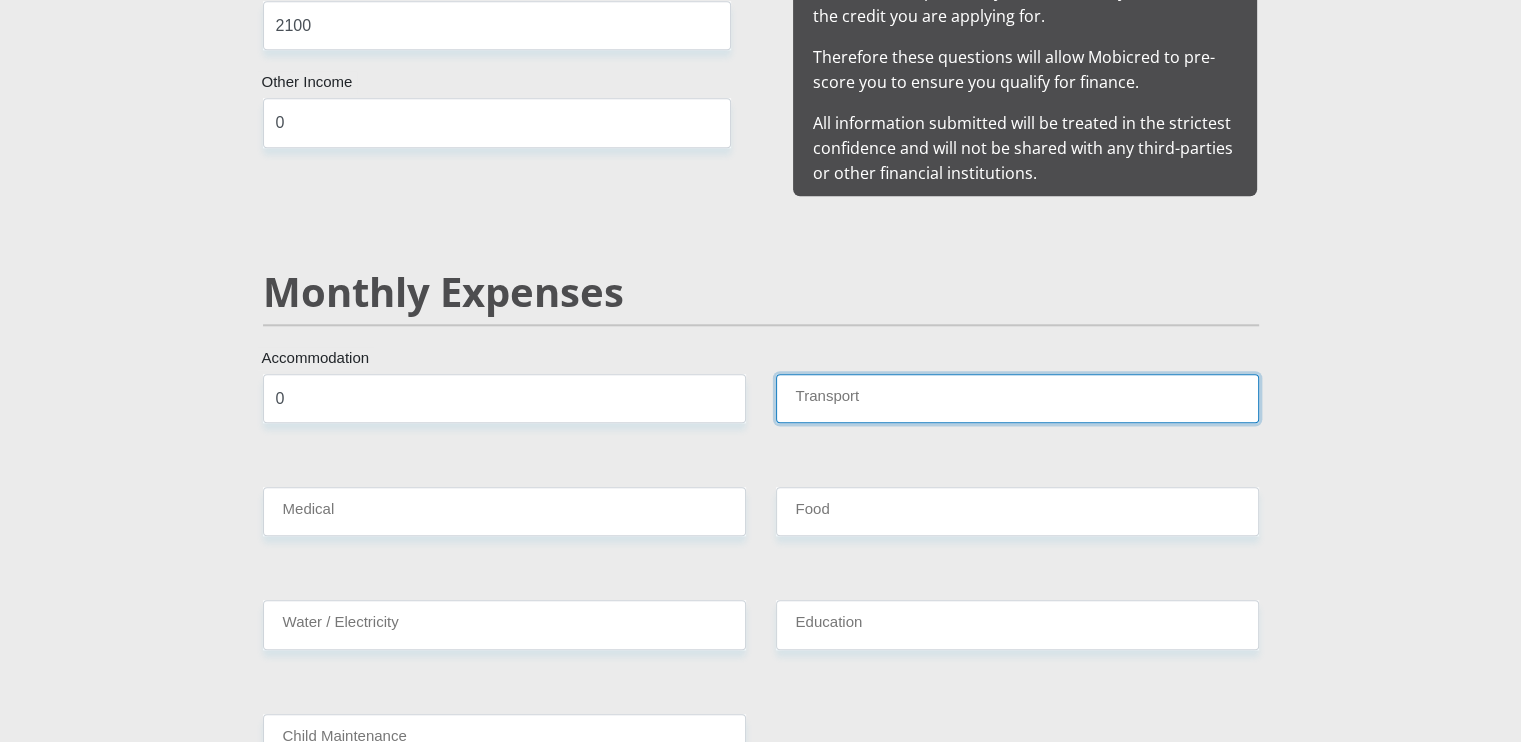 click on "Transport" at bounding box center (1017, 398) 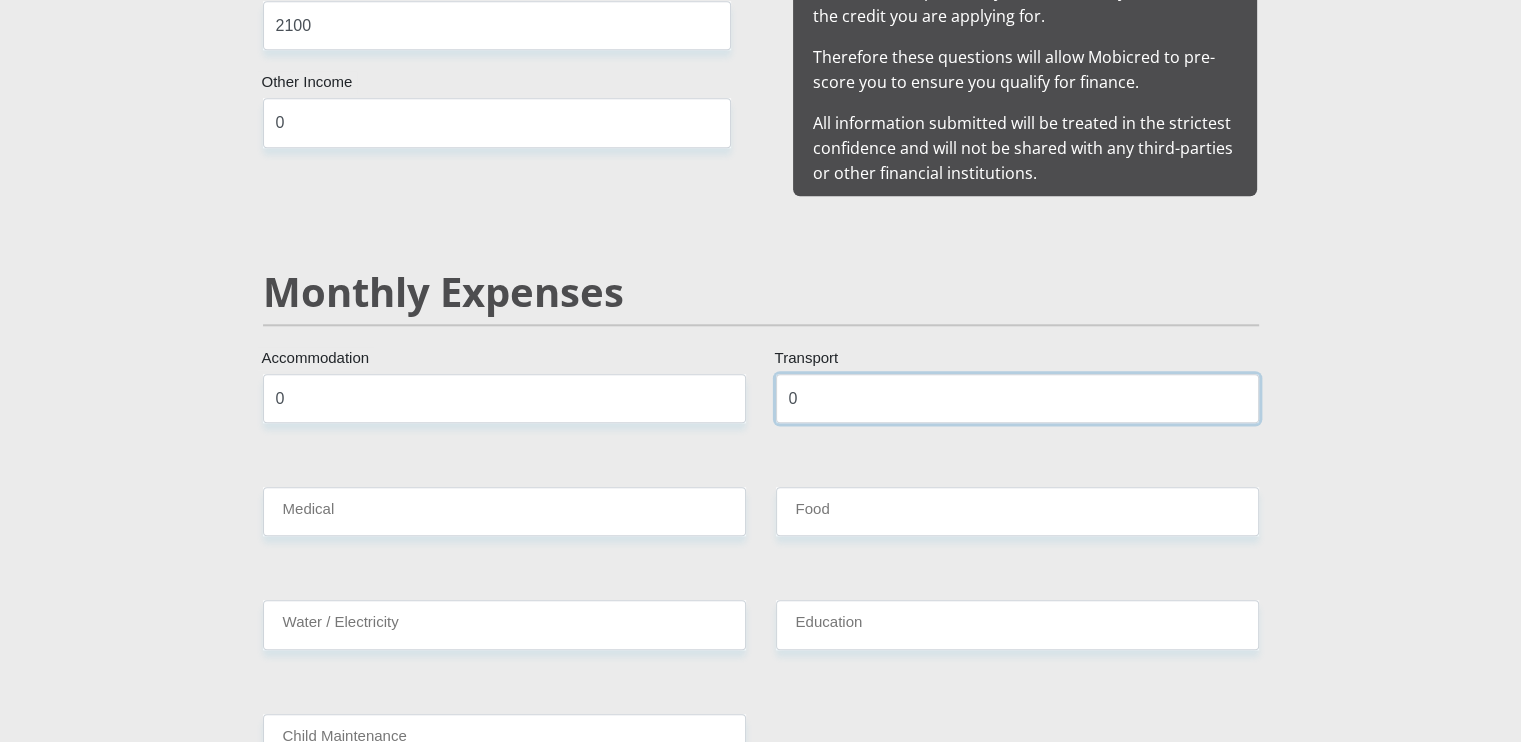 type on "0" 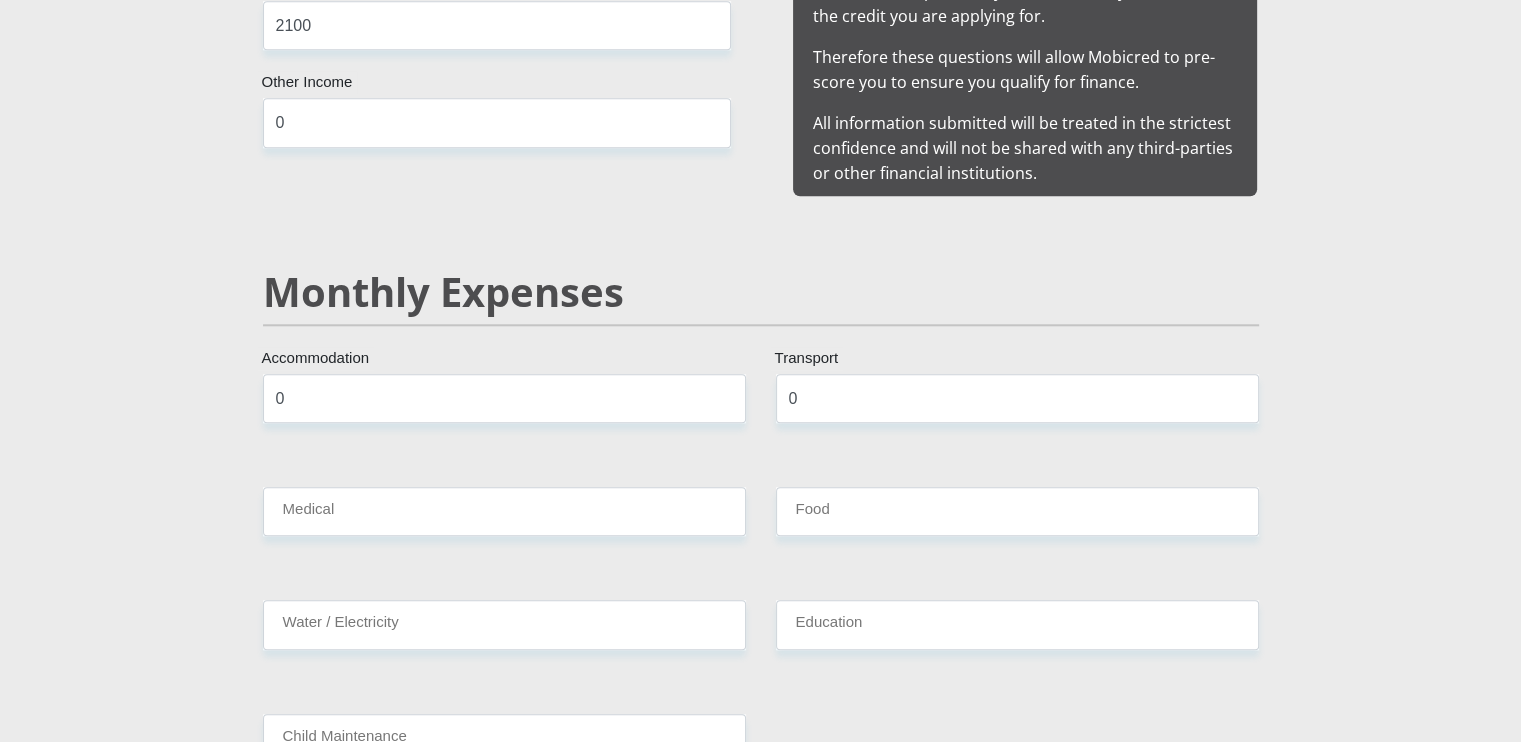 click on "Mr
Ms
Mrs
Dr
Other
Title
[FIRST]
First Name
[LAST]
Surname
[ID]
South African ID Number
Please input valid ID number
South Africa
Afghanistan
Aland Islands
Albania
Algeria
America Samoa
American Virgin Islands
Andorra
Angola
Anguilla
Antarctica
Antigua and Barbuda
Argentina  [USERNAME]" at bounding box center [761, 1042] 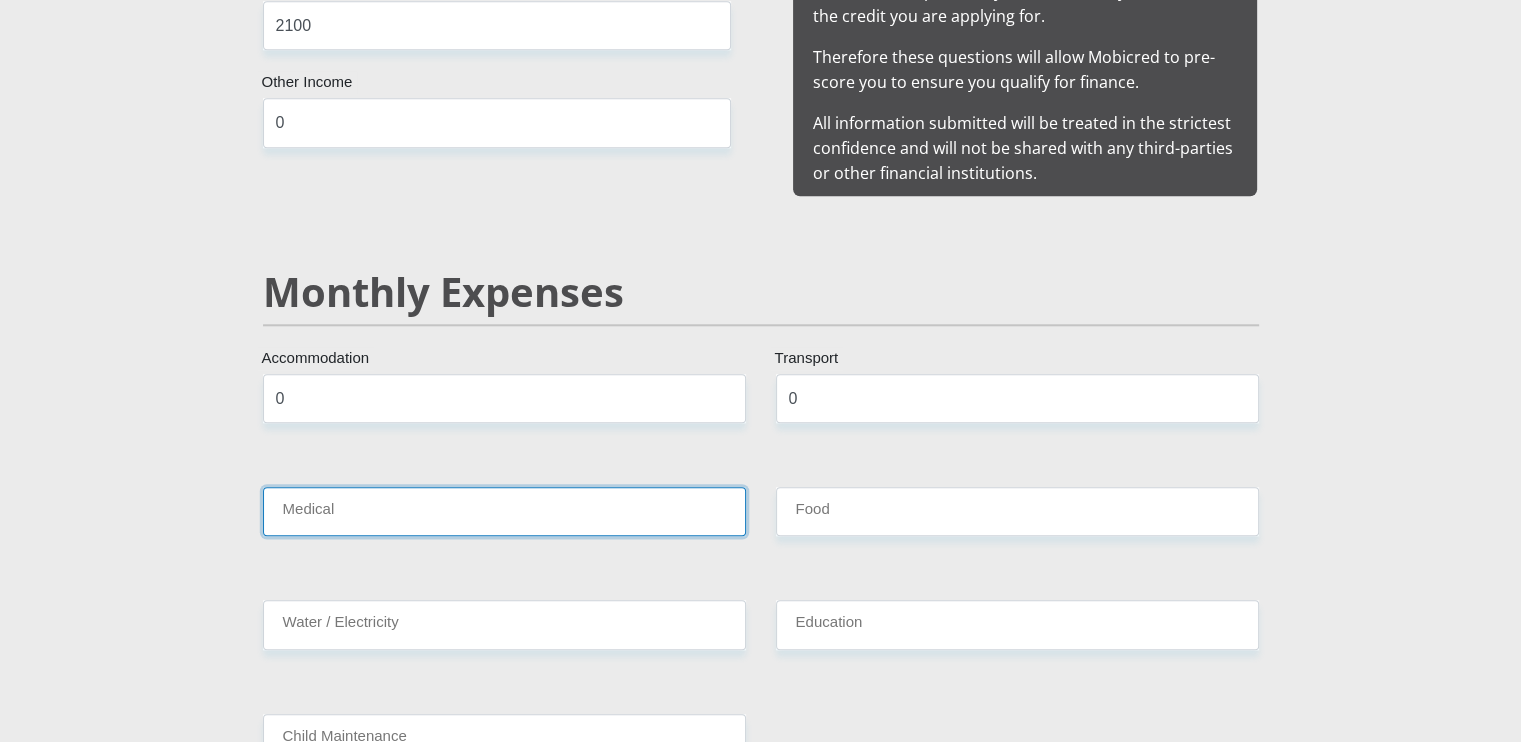 click on "Medical" at bounding box center [504, 511] 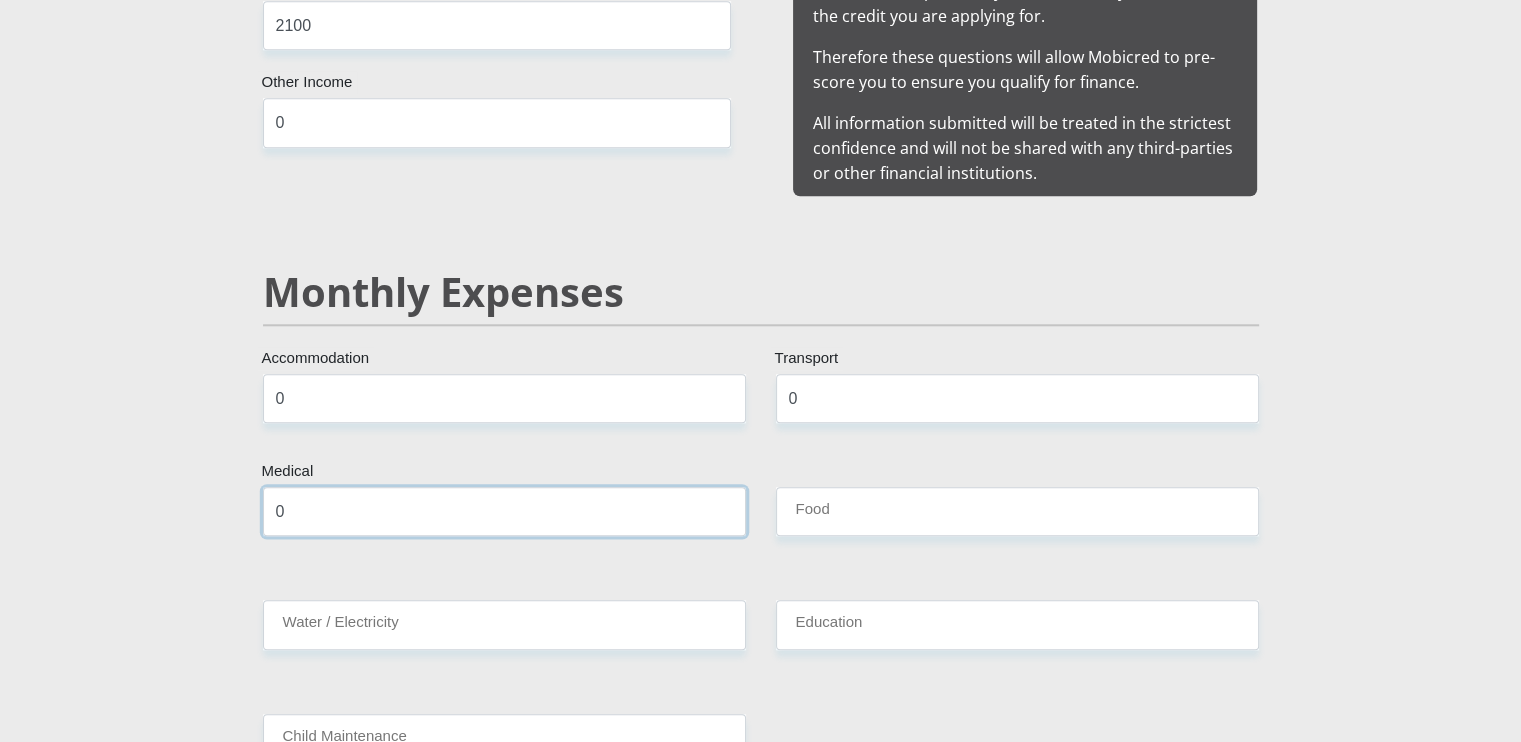 type on "0" 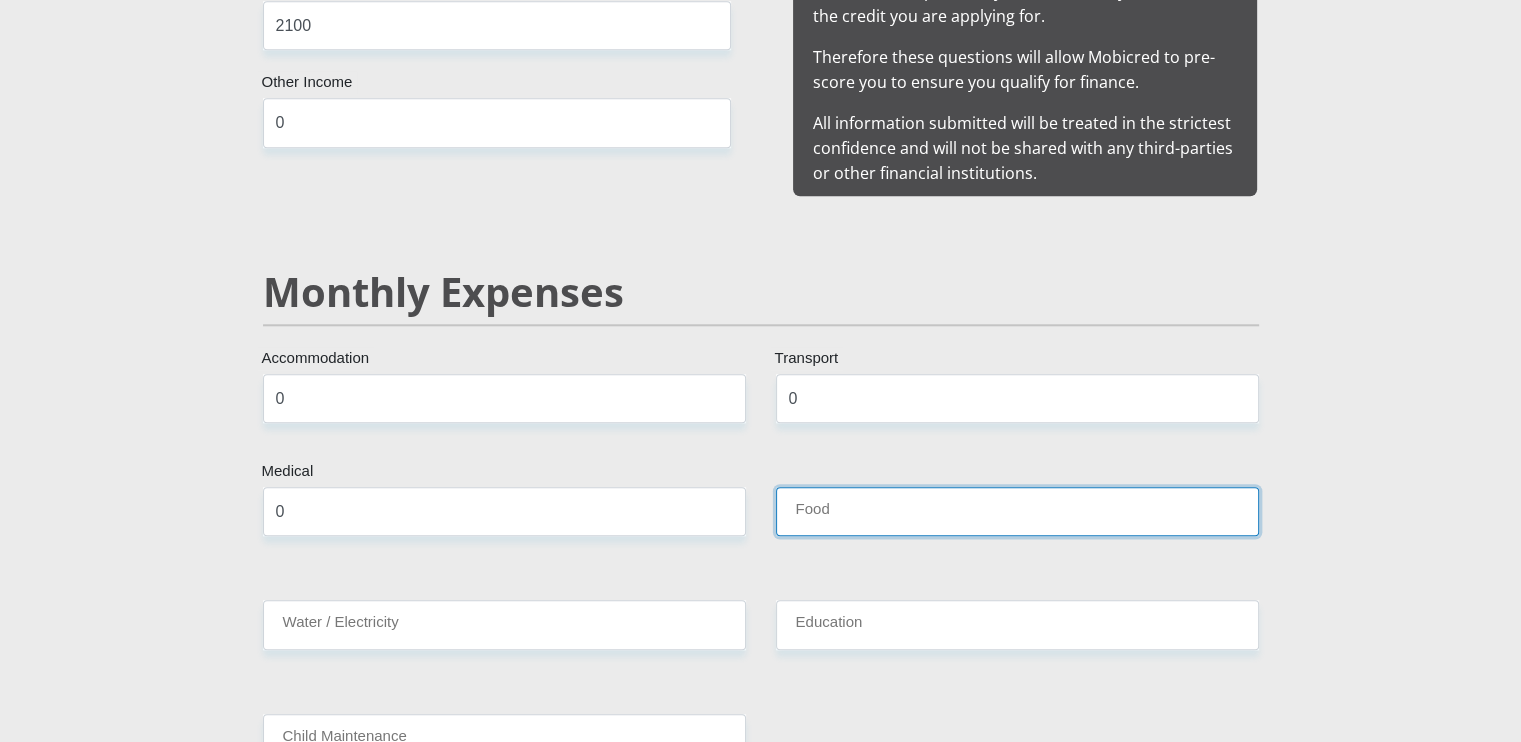 click on "Food" at bounding box center (1017, 511) 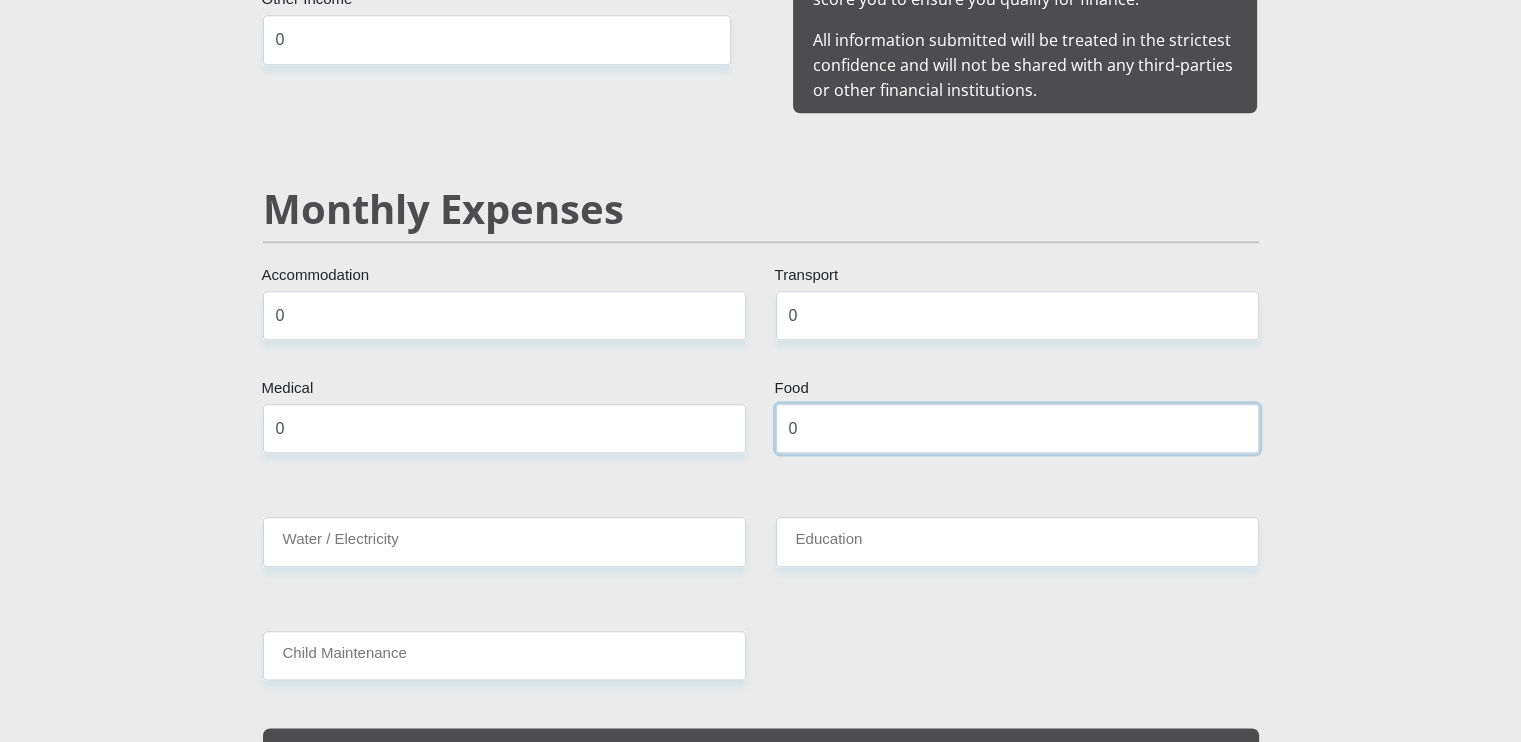 scroll, scrollTop: 2220, scrollLeft: 0, axis: vertical 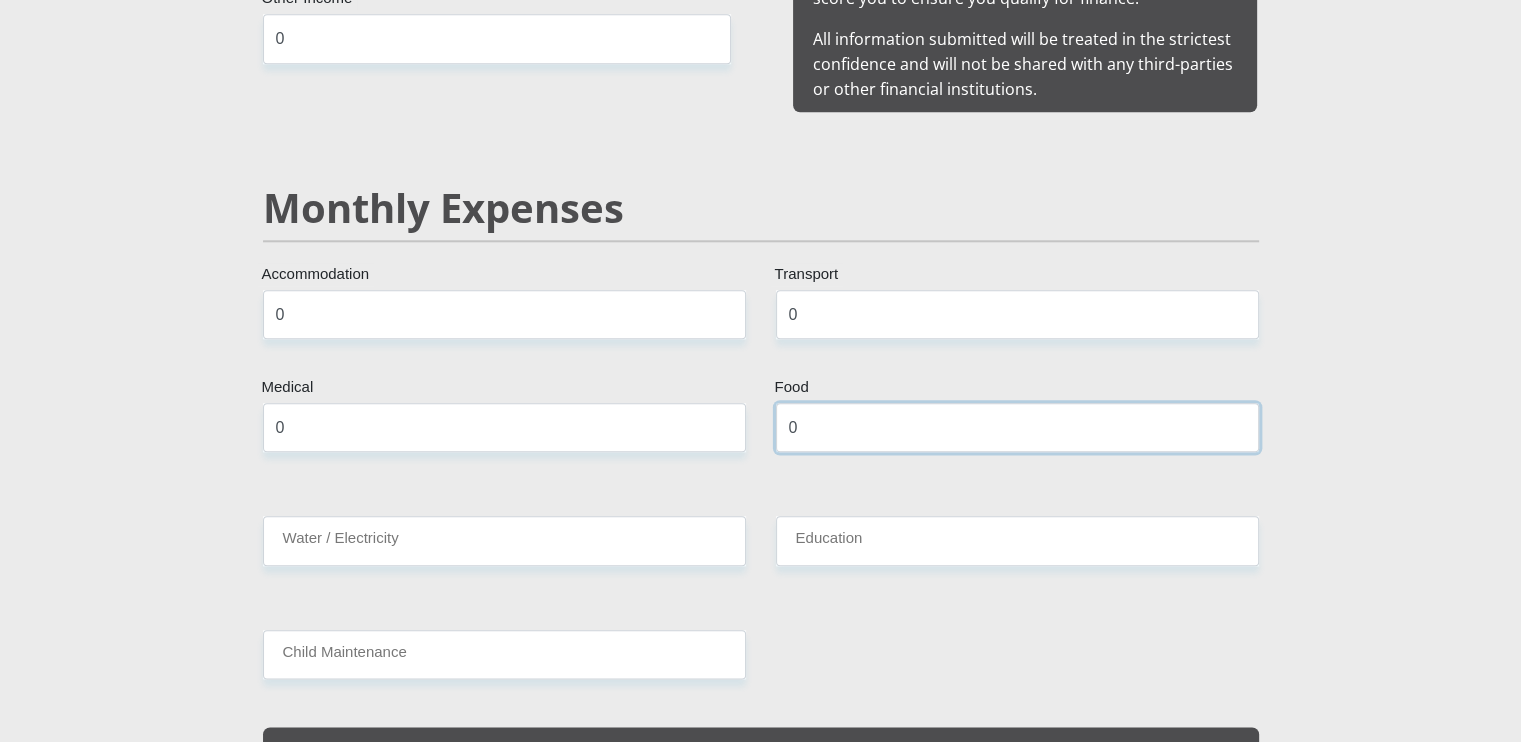 type on "0" 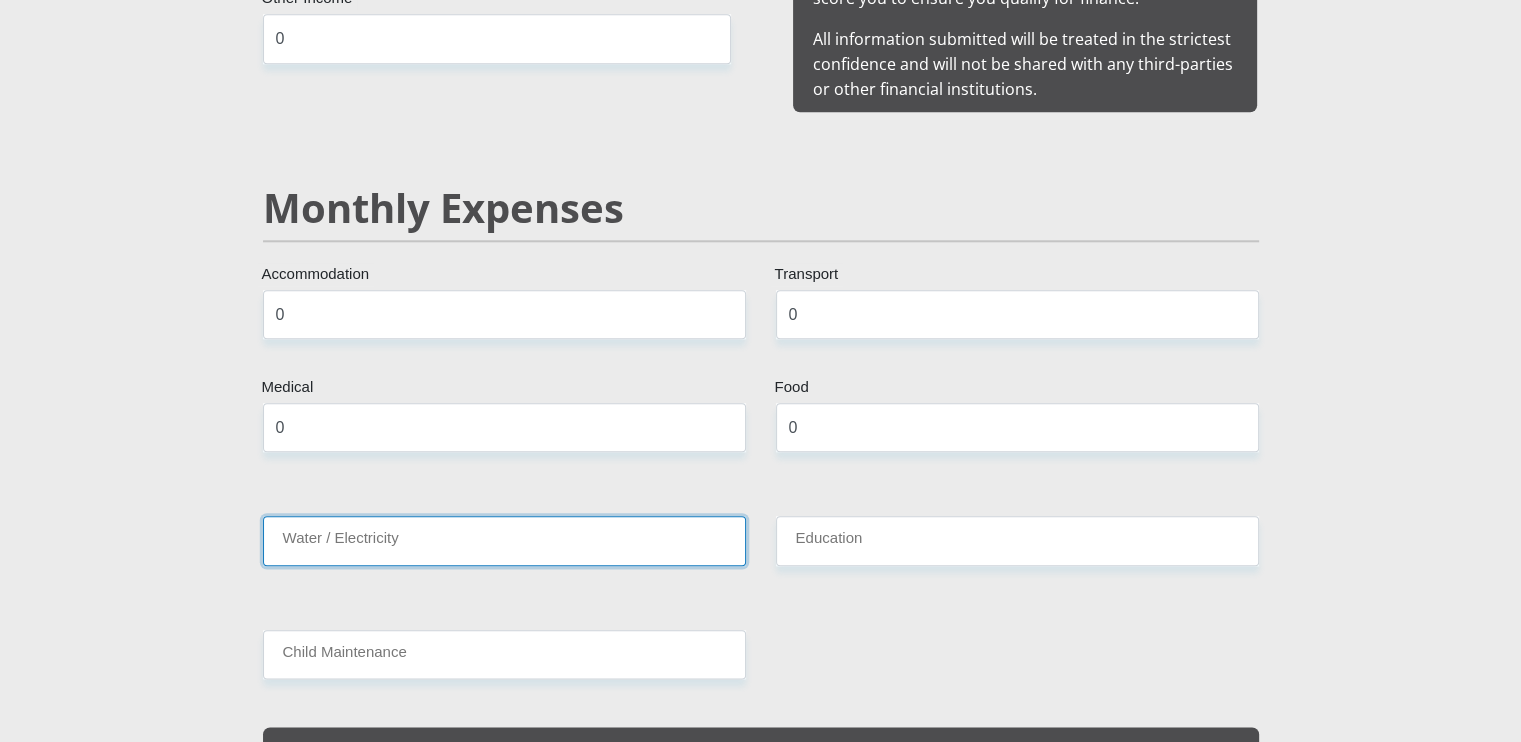 click on "Water / Electricity" at bounding box center [504, 540] 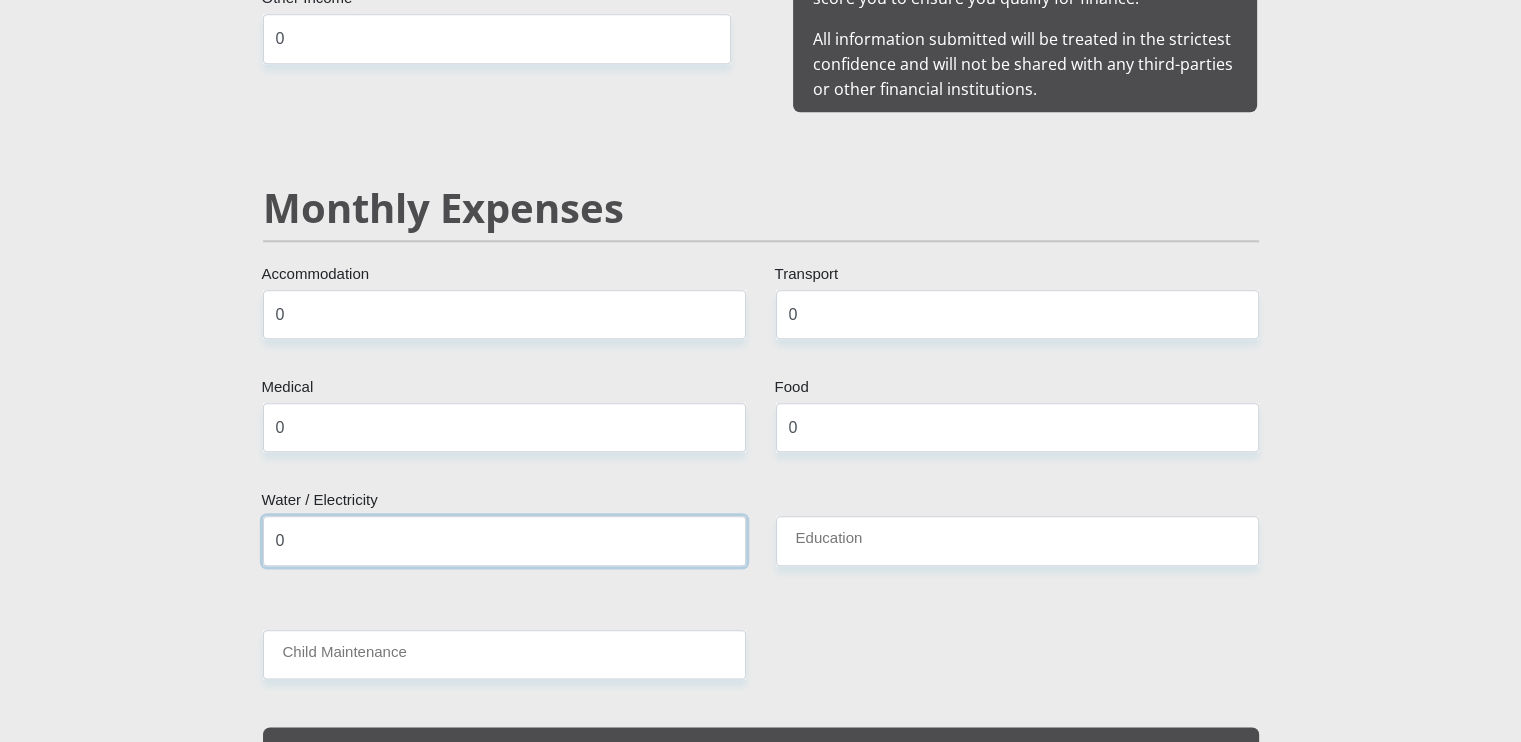 type on "0" 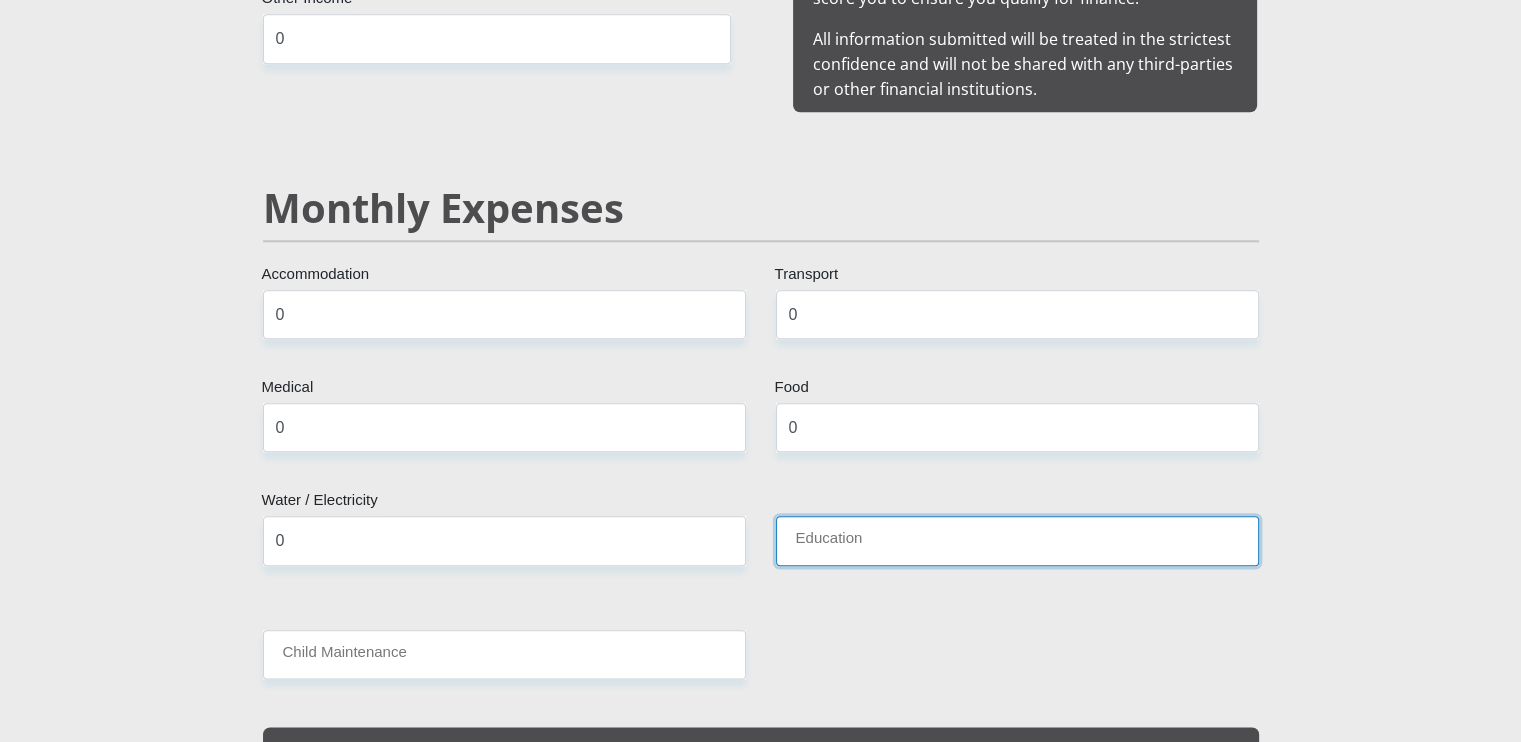 click on "Education" at bounding box center (1017, 540) 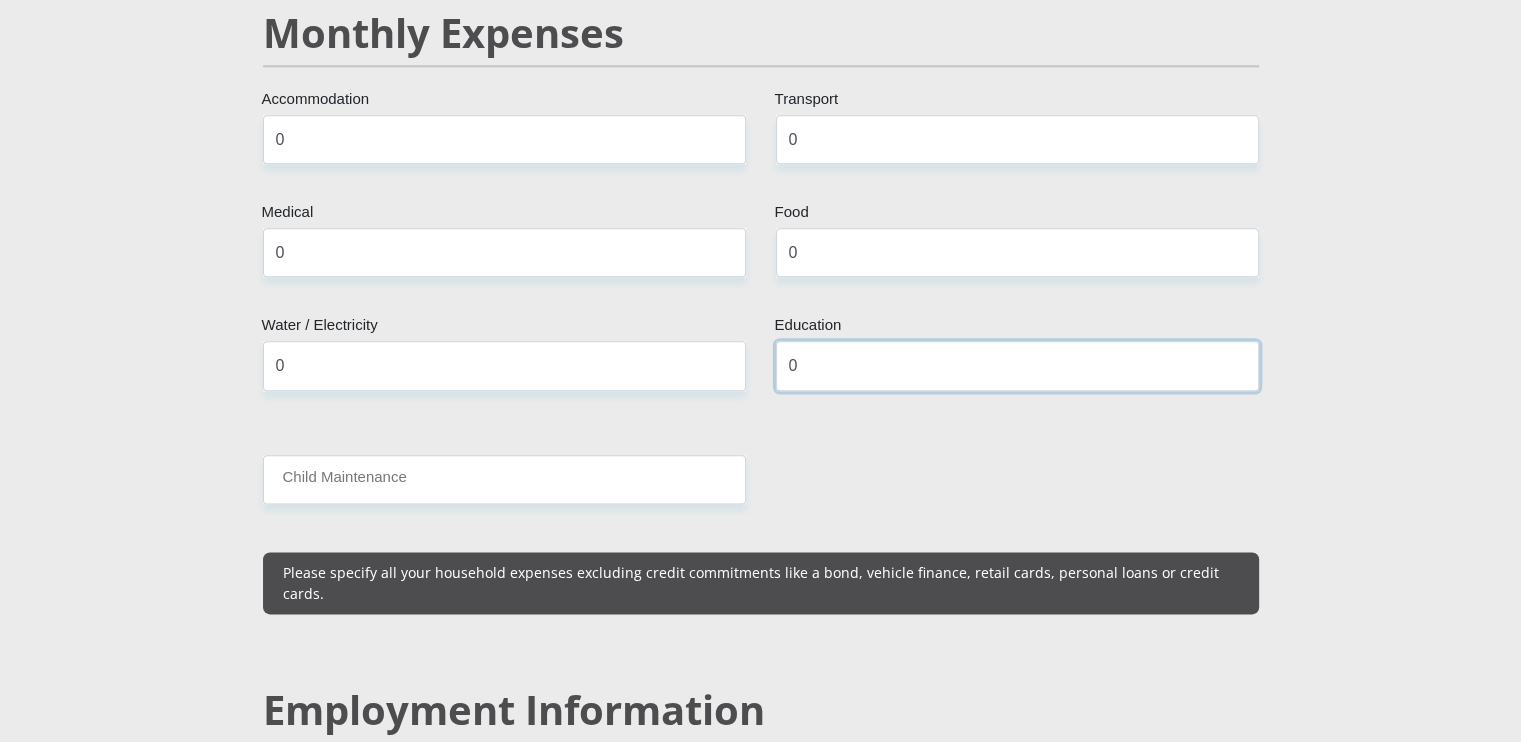 scroll, scrollTop: 2396, scrollLeft: 0, axis: vertical 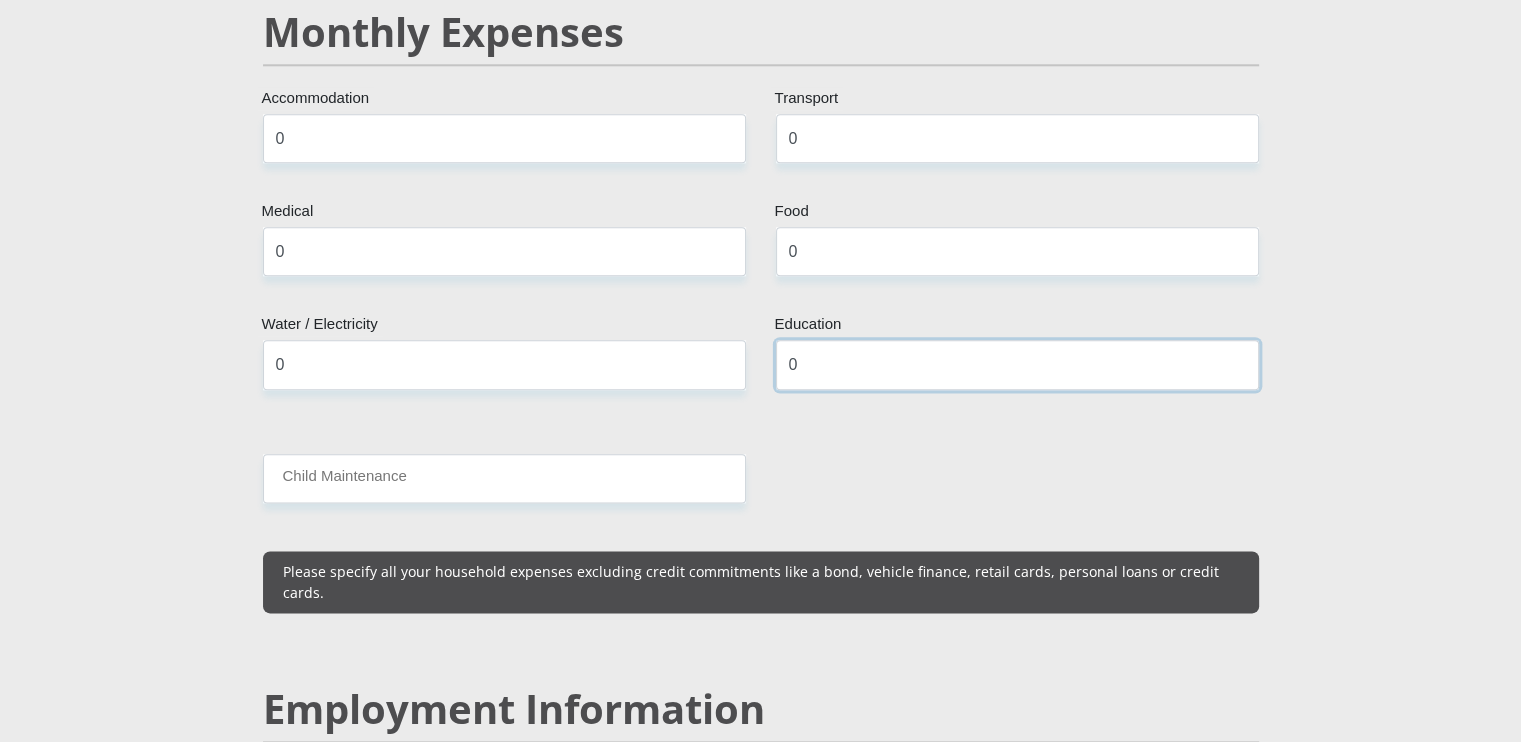 type on "0" 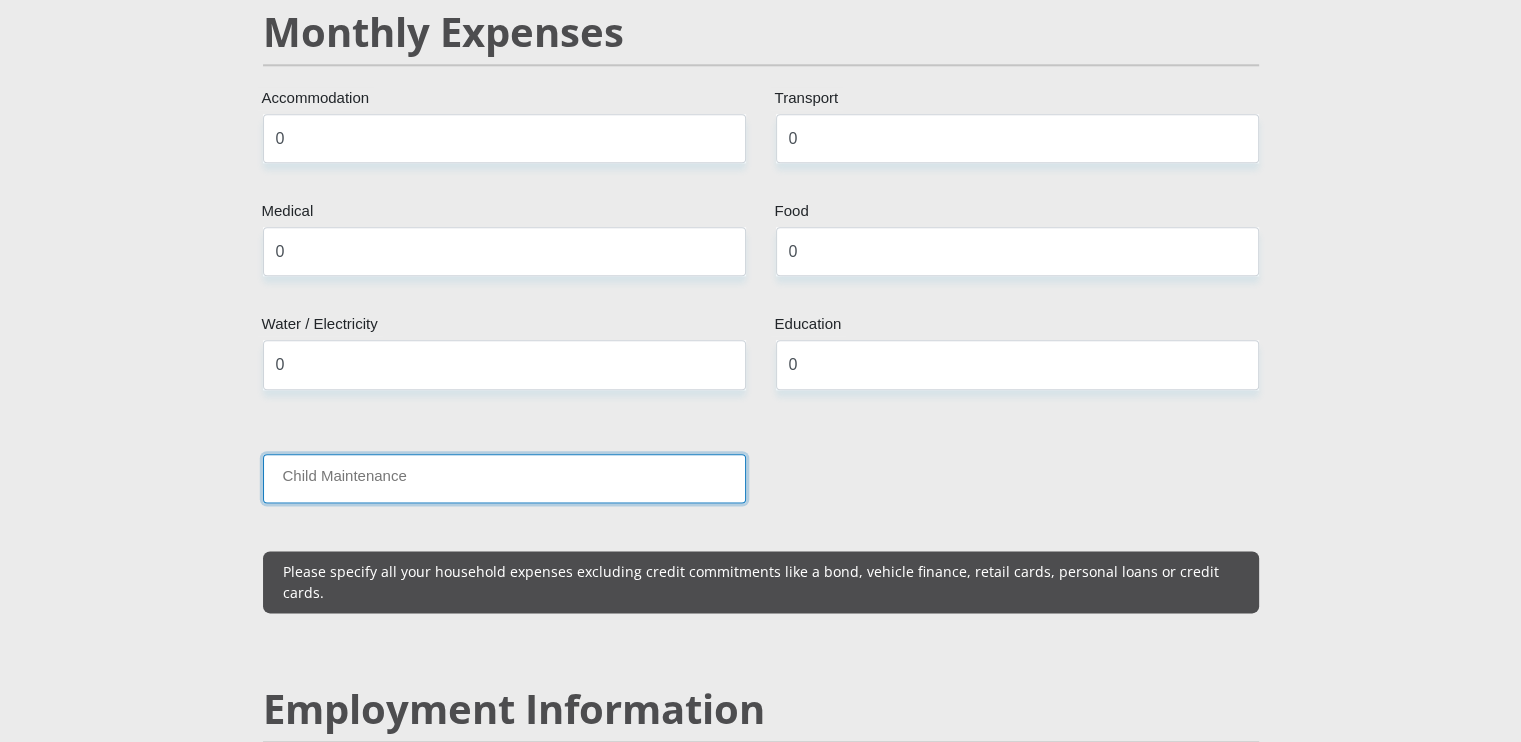 click on "Child Maintenance" at bounding box center (504, 478) 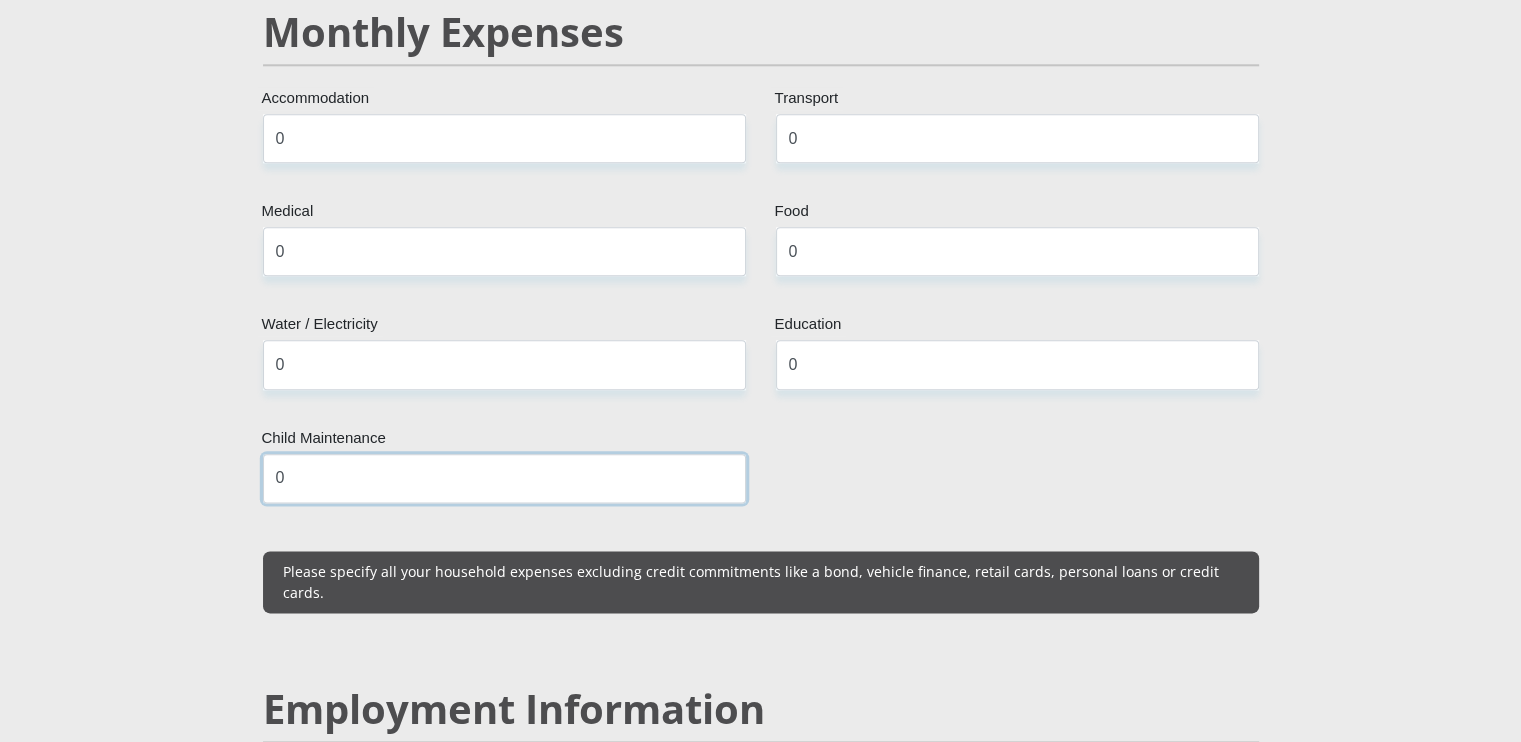 type on "0" 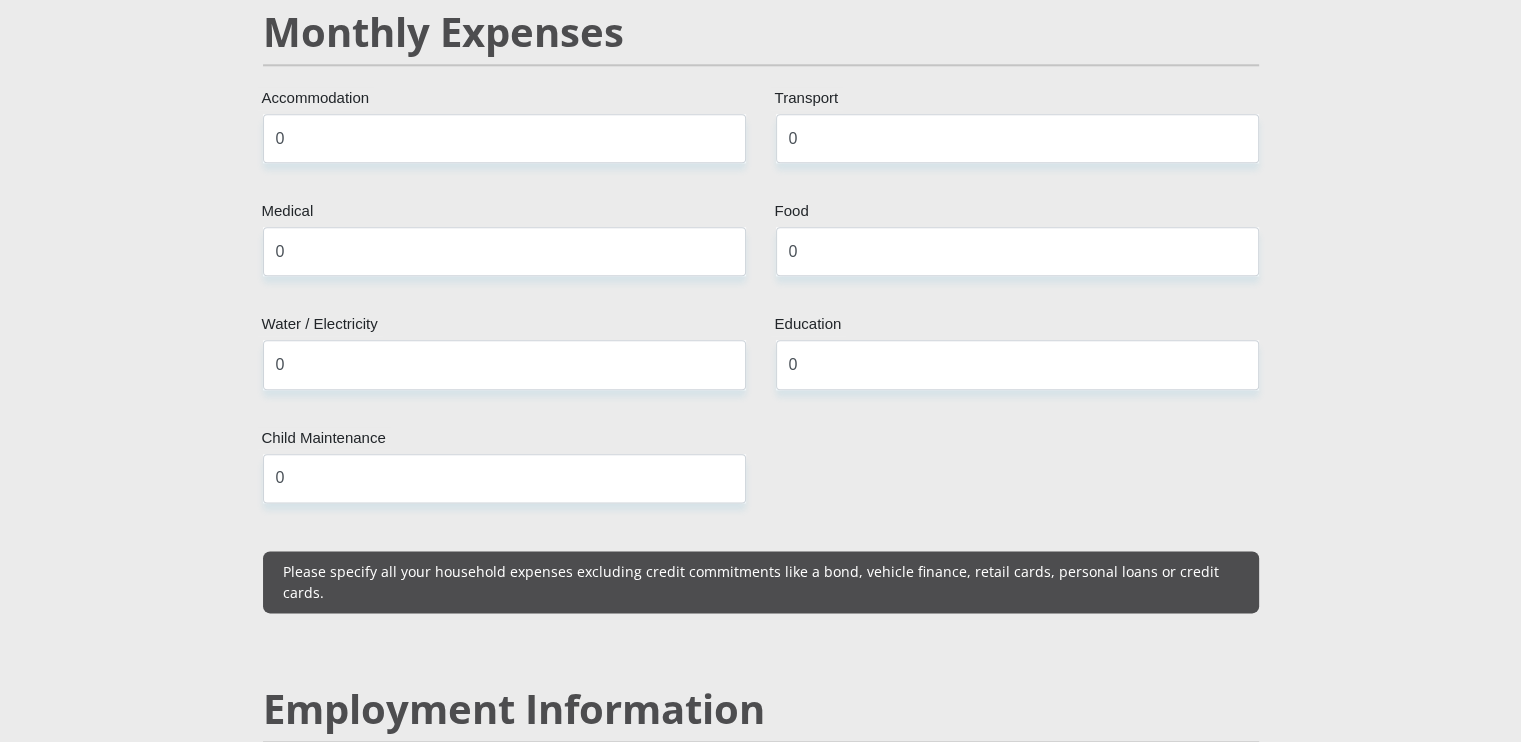 click on "Personal Details
Mr
Ms
Mrs
Dr
Other
Title
[FIRST]
First Name
[LAST]
Surname
[ID]
South African ID Number
Please input valid ID number
[COUNTRY]
Afghanistan
Aland Islands
Albania
Algeria
America Samoa
American Virgin Islands
Andorra
Angola
Anguilla  Antarctica  Aruba" at bounding box center (761, 796) 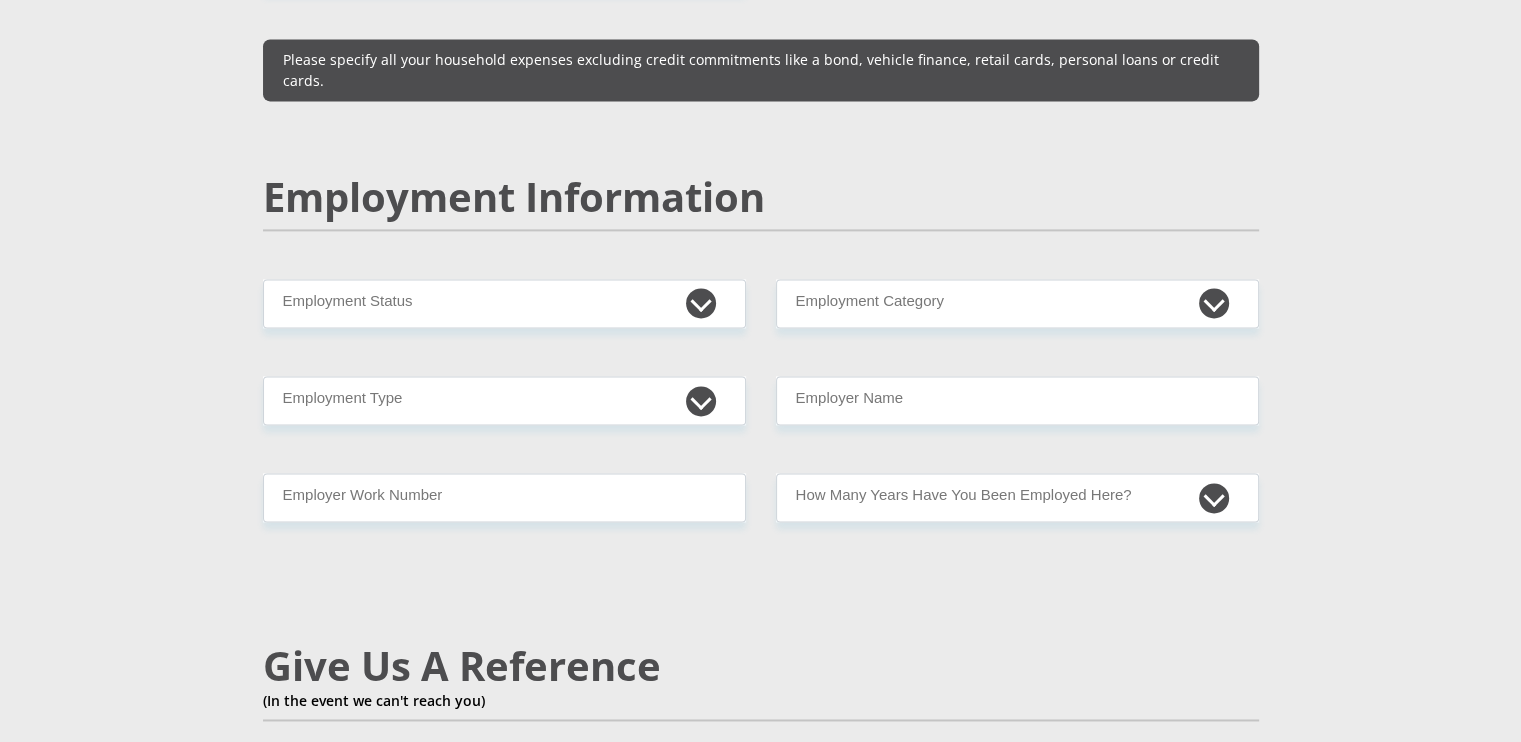 scroll, scrollTop: 2910, scrollLeft: 0, axis: vertical 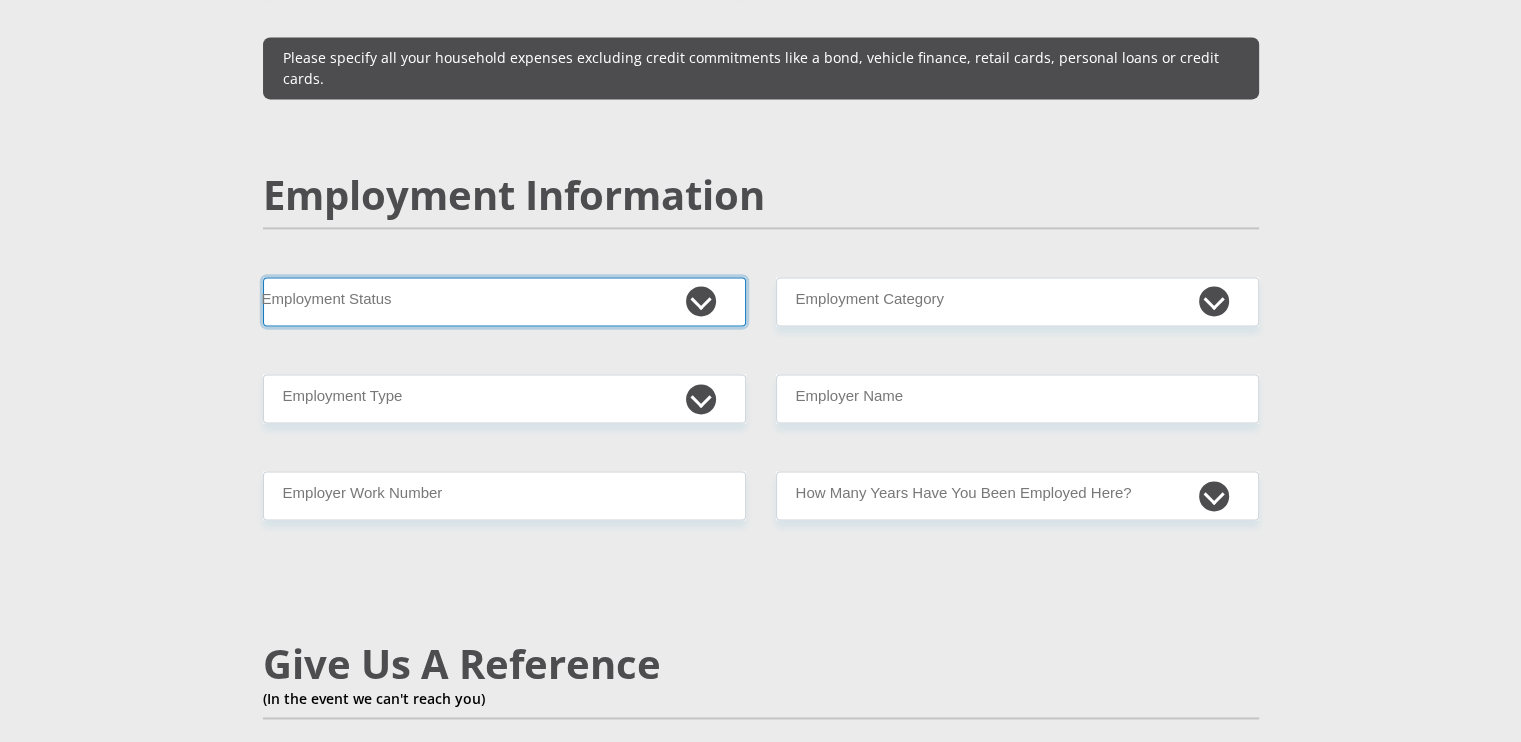 click on "Permanent/Full-time
Part-time/Casual
Contract Worker
Self-Employed
Housewife
Retired
Student
Medically Boarded
Disability
Unemployed" at bounding box center [504, 301] 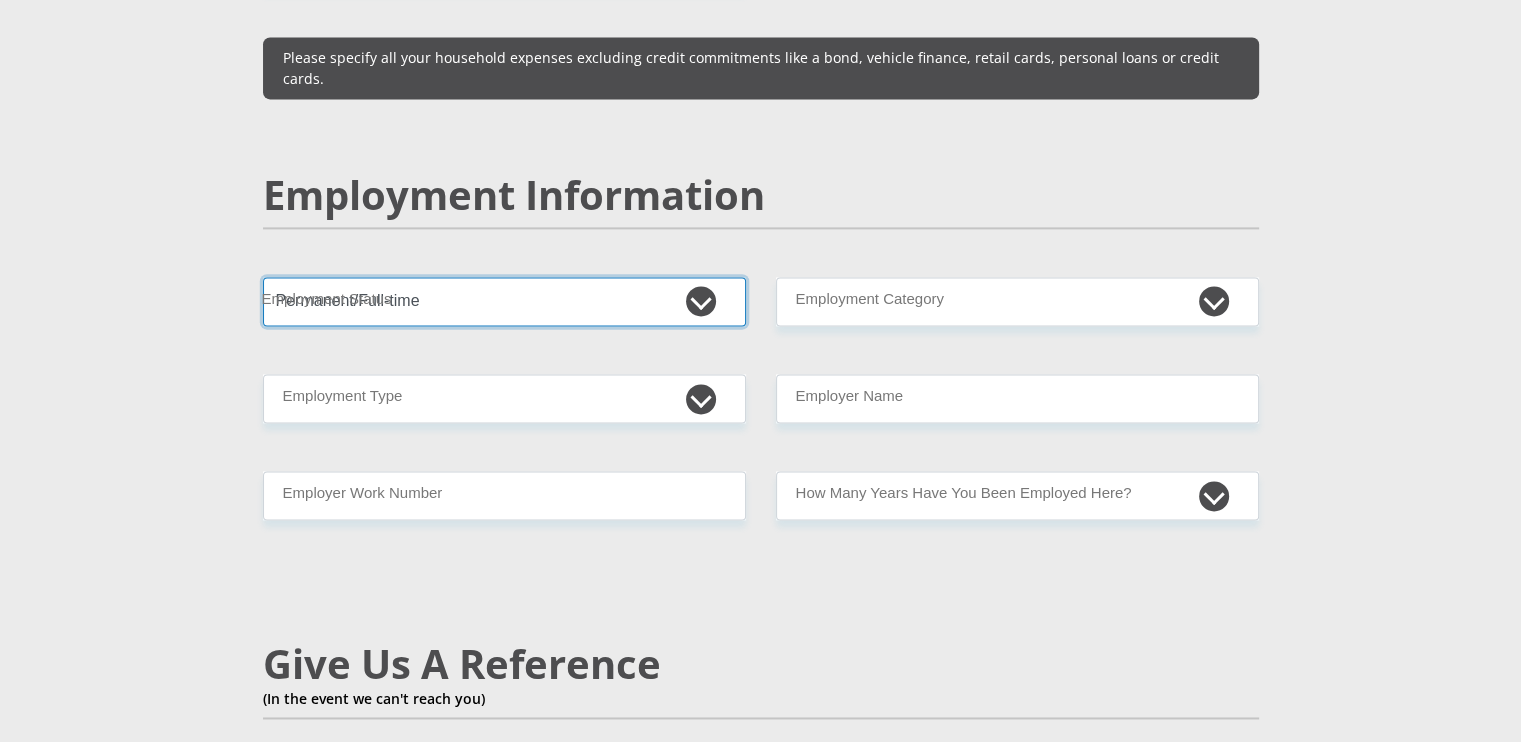click on "Permanent/Full-time
Part-time/Casual
Contract Worker
Self-Employed
Housewife
Retired
Student
Medically Boarded
Disability
Unemployed" at bounding box center (504, 301) 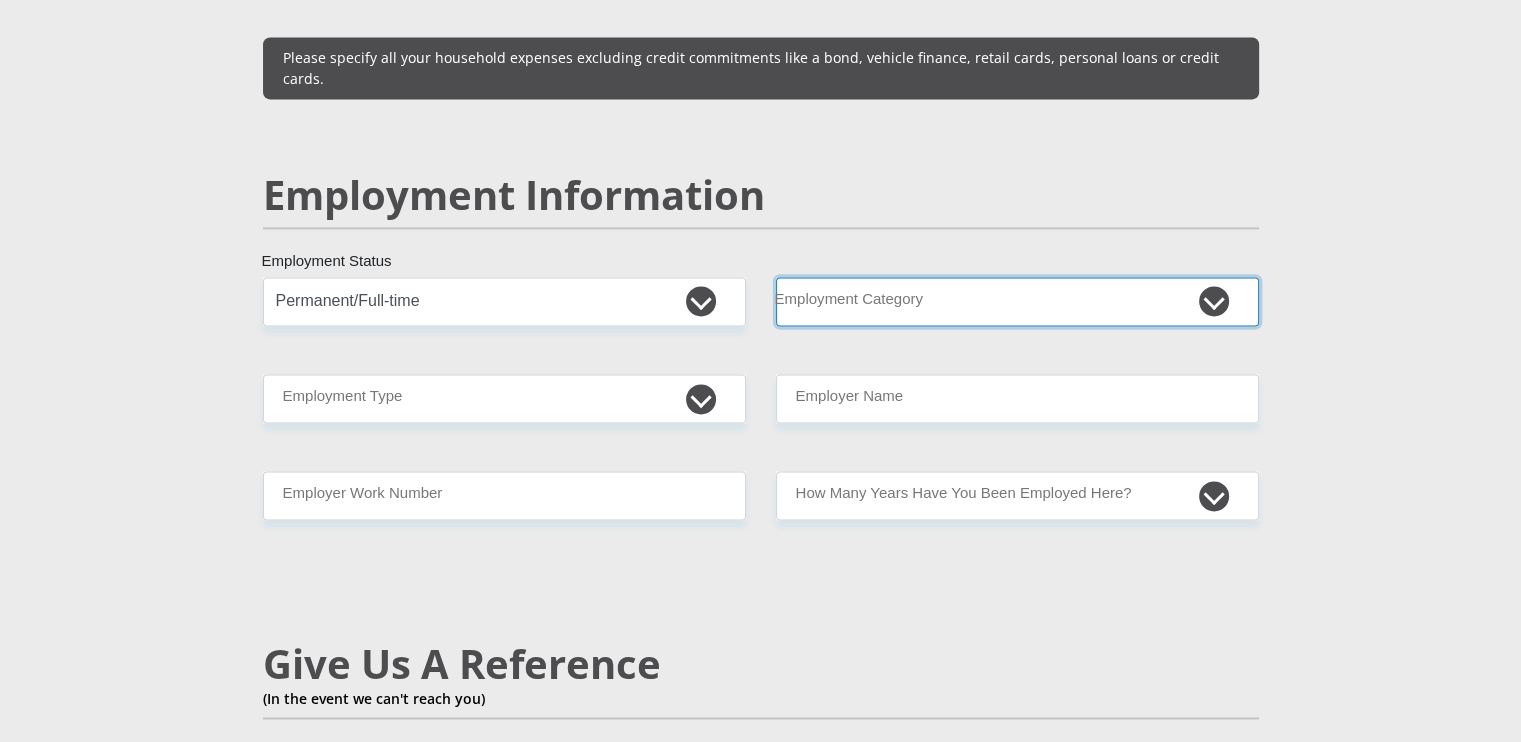 click on "AGRICULTURE
ALCOHOL & TOBACCO
CONSTRUCTION MATERIALS
METALLURGY
EQUIPMENT FOR RENEWABLE ENERGY
SPECIALIZED CONTRACTORS
CAR
GAMING (INCL. INTERNET
OTHER WHOLESALE
UNLICENSED PHARMACEUTICALS
CURRENCY EXCHANGE HOUSES
OTHER FINANCIAL INSTITUTIONS & INSURANCE
REAL ESTATE AGENTS
OIL & GAS
OTHER MATERIALS (E.G. IRON ORE)
PRECIOUS STONES & PRECIOUS METALS
POLITICAL ORGANIZATIONS
RELIGIOUS ORGANIZATIONS(NOT SECTS)
ACTI. HAVING BUSINESS DEAL WITH PUBLIC ADMINISTRATION
LAUNDROMATS" at bounding box center [1017, 301] 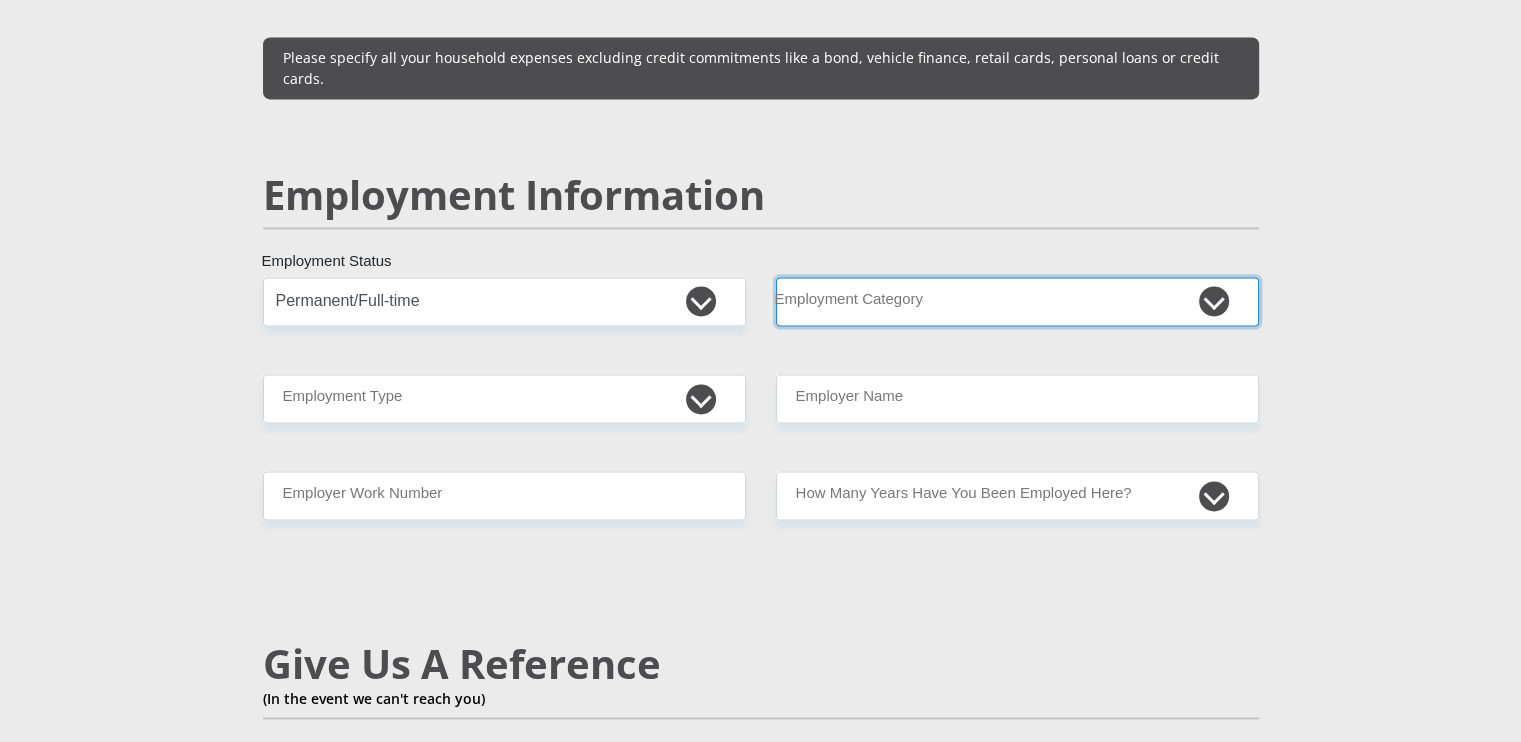 select on "6" 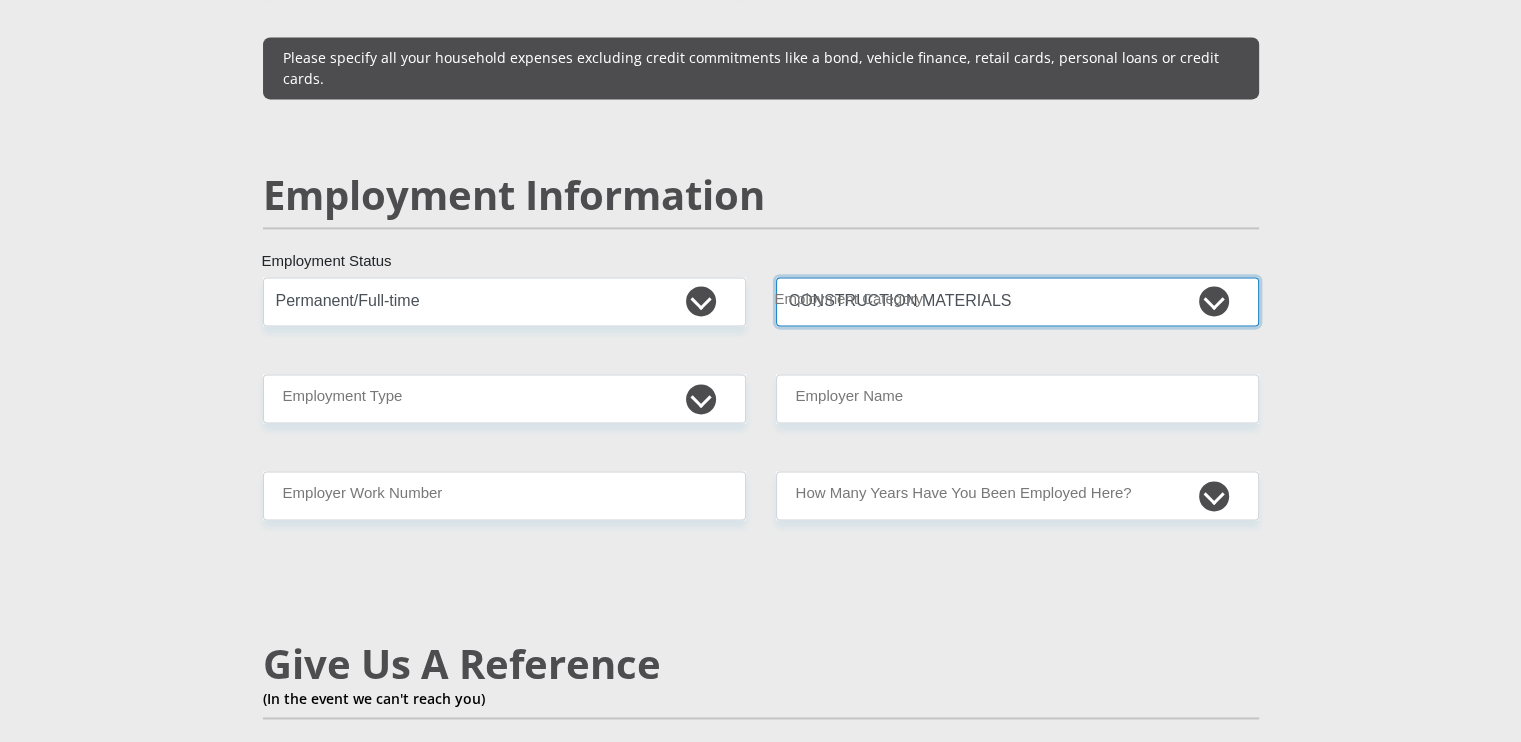 click on "AGRICULTURE
ALCOHOL & TOBACCO
CONSTRUCTION MATERIALS
METALLURGY
EQUIPMENT FOR RENEWABLE ENERGY
SPECIALIZED CONTRACTORS
CAR
GAMING (INCL. INTERNET
OTHER WHOLESALE
UNLICENSED PHARMACEUTICALS
CURRENCY EXCHANGE HOUSES
OTHER FINANCIAL INSTITUTIONS & INSURANCE
REAL ESTATE AGENTS
OIL & GAS
OTHER MATERIALS (E.G. IRON ORE)
PRECIOUS STONES & PRECIOUS METALS
POLITICAL ORGANIZATIONS
RELIGIOUS ORGANIZATIONS(NOT SECTS)
ACTI. HAVING BUSINESS DEAL WITH PUBLIC ADMINISTRATION
LAUNDROMATS" at bounding box center [1017, 301] 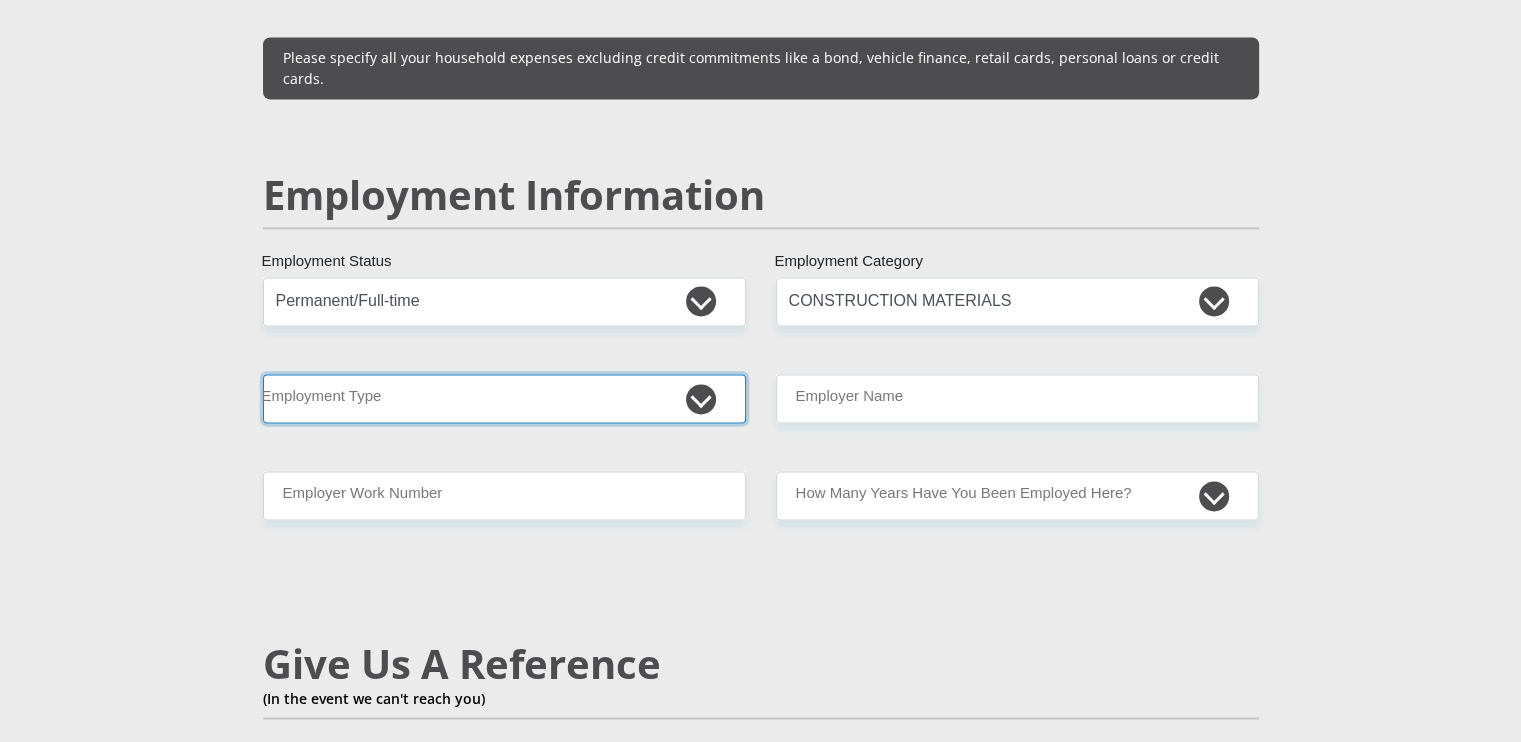 click on "College/Lecturer
Craft Seller
Creative
Driver
Executive
Farmer
Forces - Non Commissioned
Forces - Officer
Hawker
Housewife
Labourer
Licenced Professional
Manager
Miner
Non Licenced Professional
Office Staff/Clerk
Outside Worker
Pensioner
Permanent Teacher
Production/Manufacturing
Sales
Self-Employed
Semi-Professional Worker
Service Industry  Social Worker  Student" at bounding box center [504, 398] 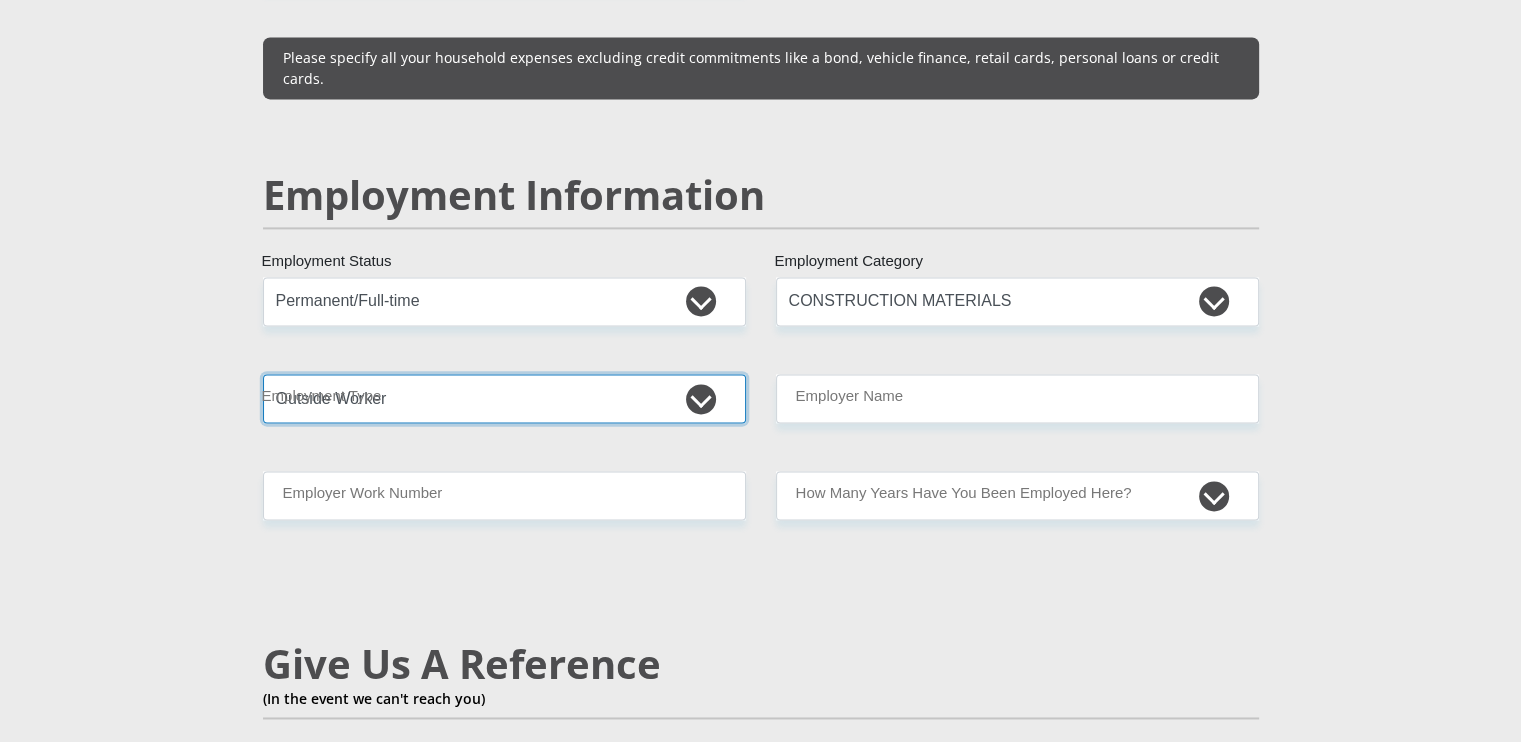 click on "College/Lecturer
Craft Seller
Creative
Driver
Executive
Farmer
Forces - Non Commissioned
Forces - Officer
Hawker
Housewife
Labourer
Licenced Professional
Manager
Miner
Non Licenced Professional
Office Staff/Clerk
Outside Worker
Pensioner
Permanent Teacher
Production/Manufacturing
Sales
Self-Employed
Semi-Professional Worker
Service Industry  Social Worker  Student" at bounding box center (504, 398) 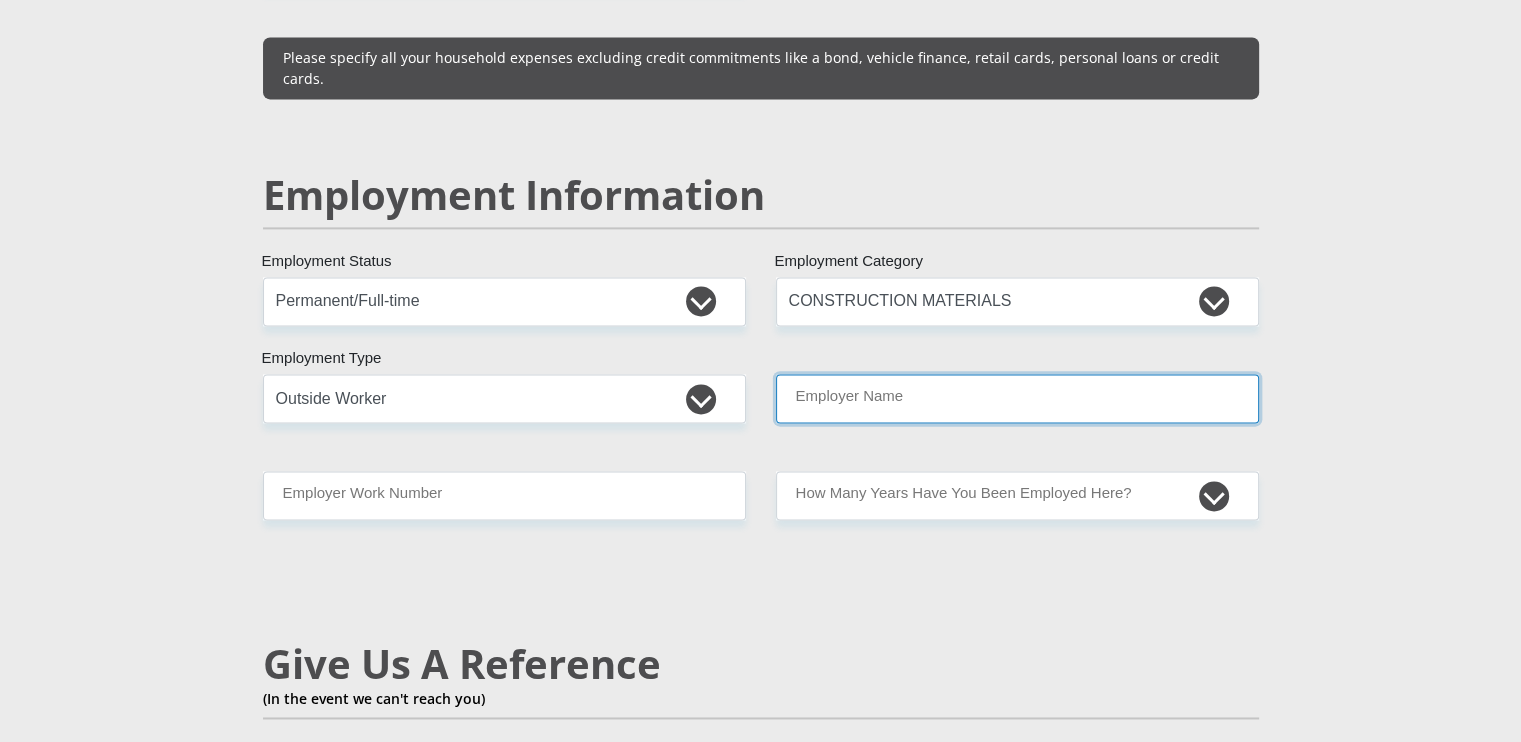 click on "Employer Name" at bounding box center (1017, 398) 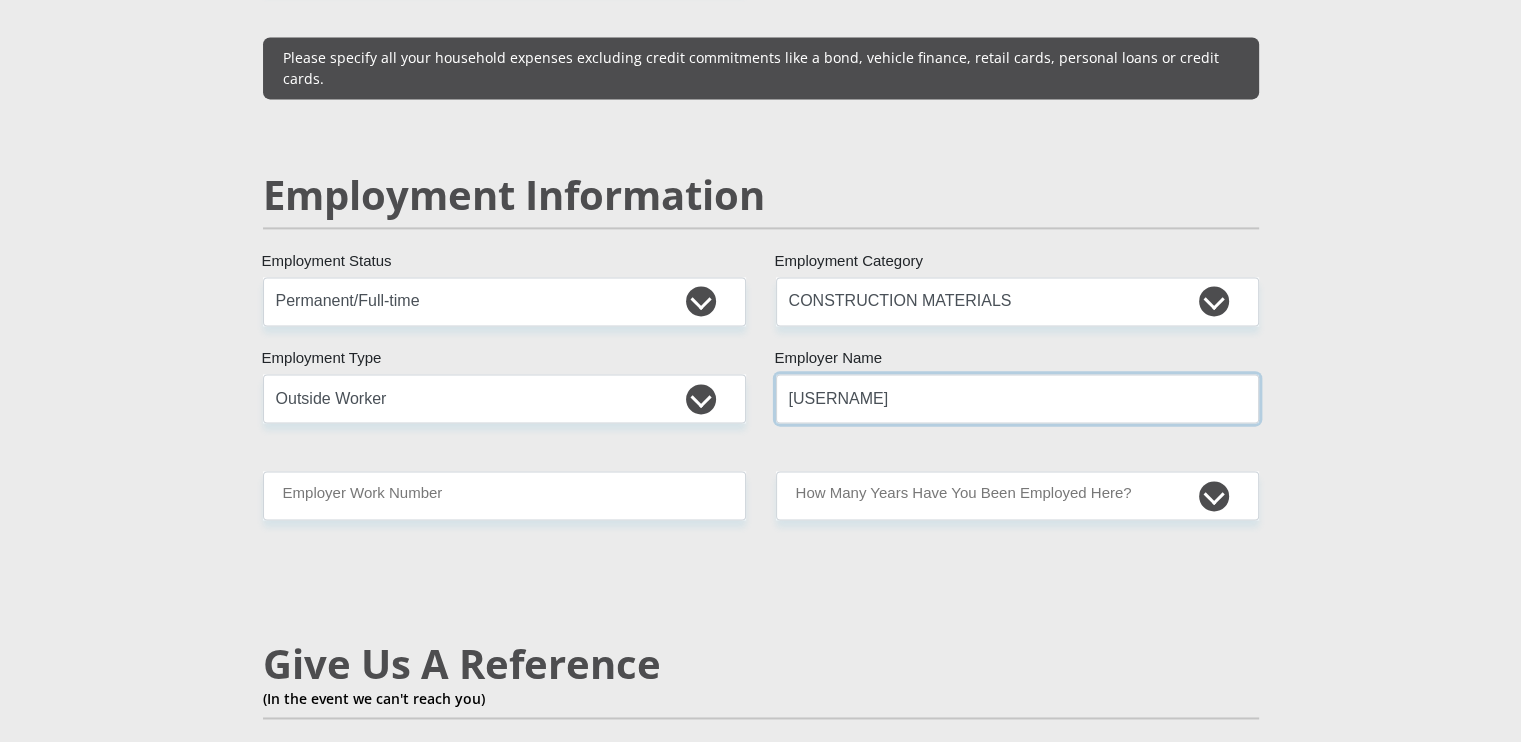 type on "[USERNAME]" 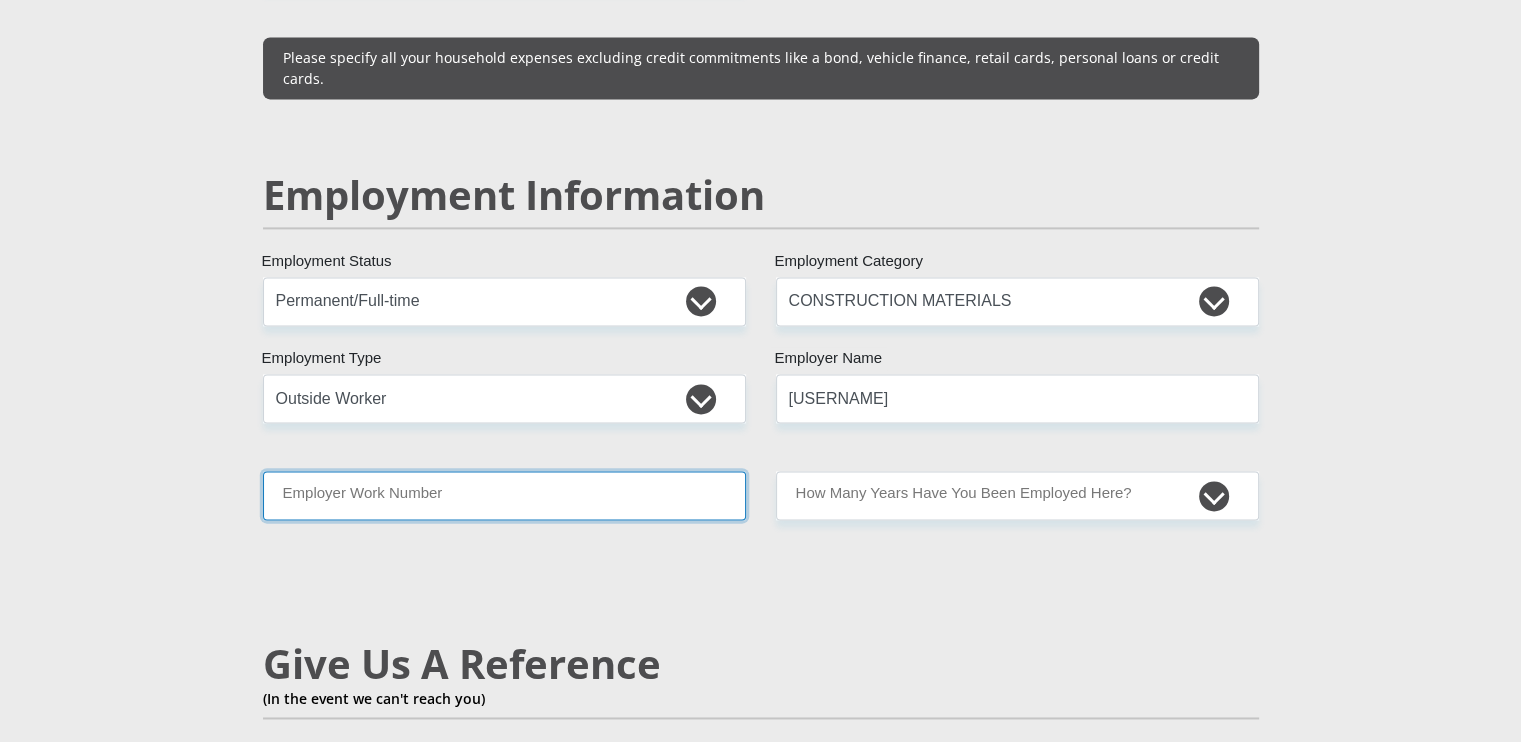 click on "Employer Work Number" at bounding box center [504, 495] 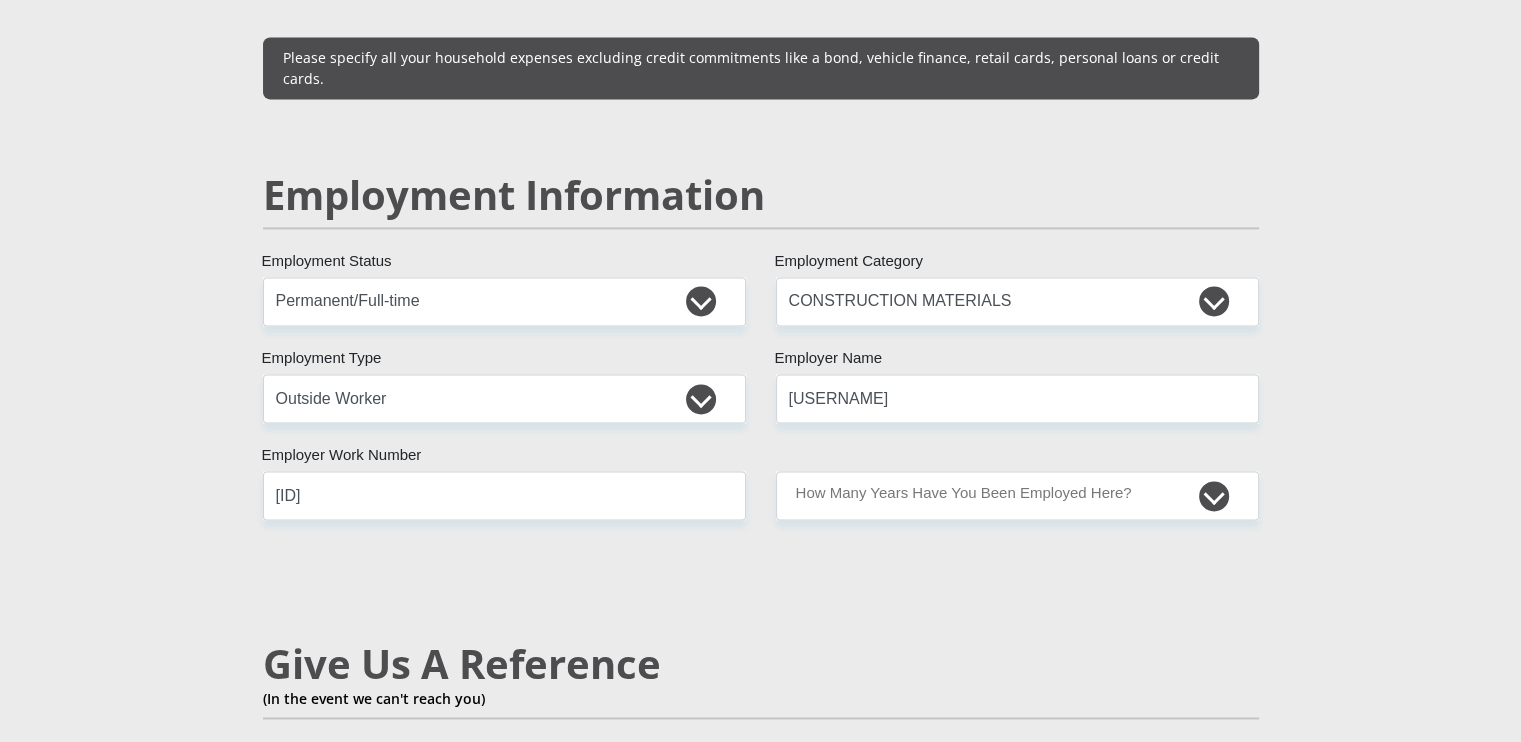 type on "Chad" 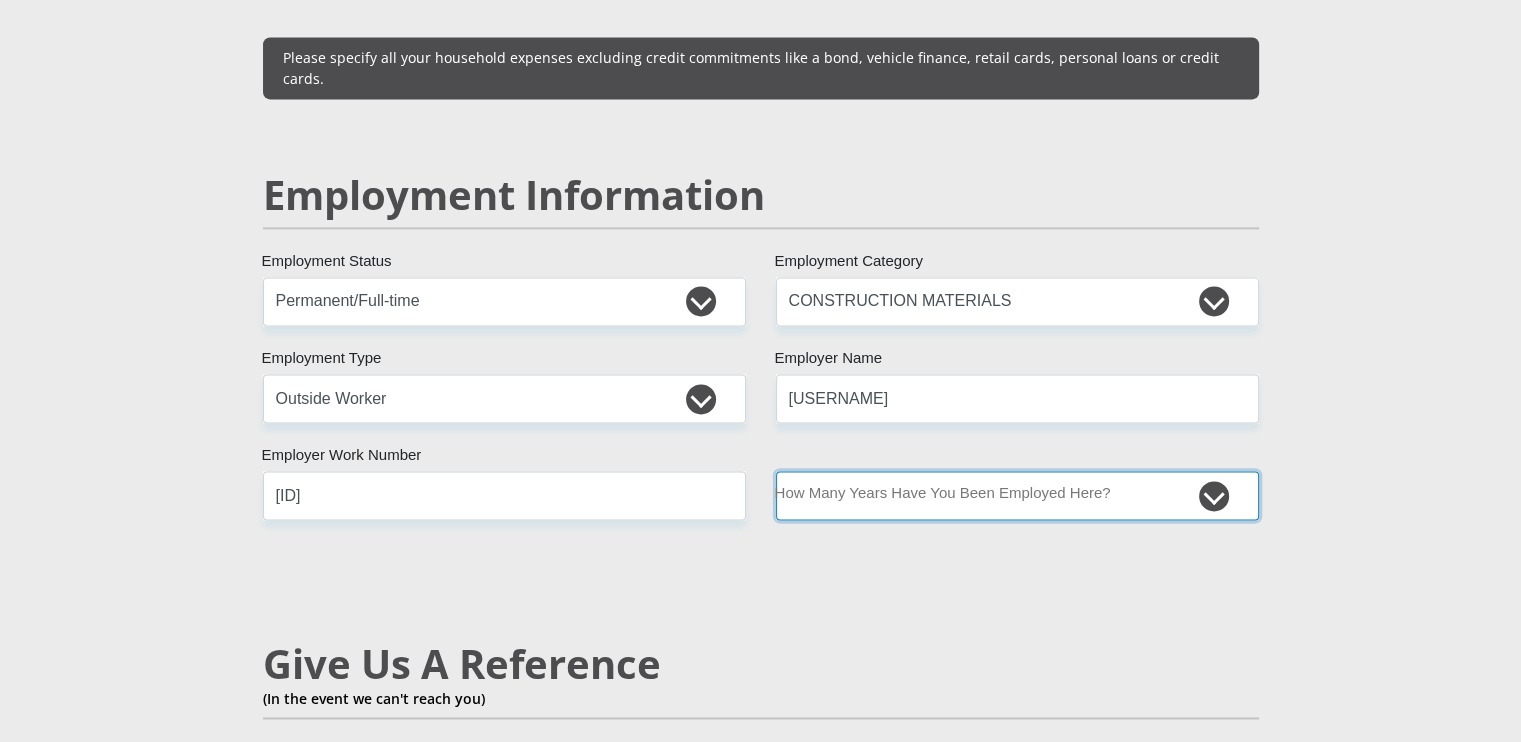 click on "less than 1 year
1-3 years
3-5 years
5+ years" at bounding box center (1017, 495) 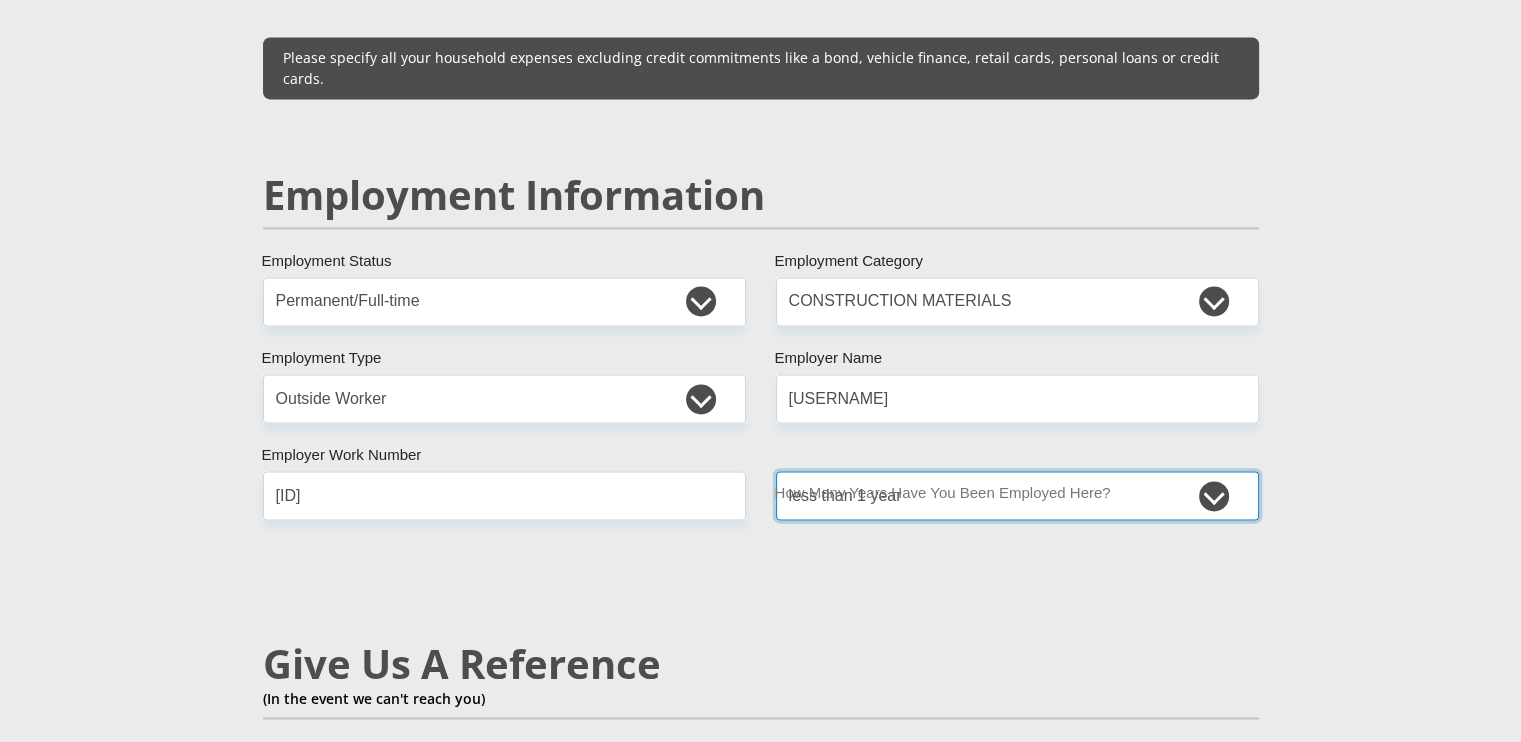 click on "less than 1 year
1-3 years
3-5 years
5+ years" at bounding box center [1017, 495] 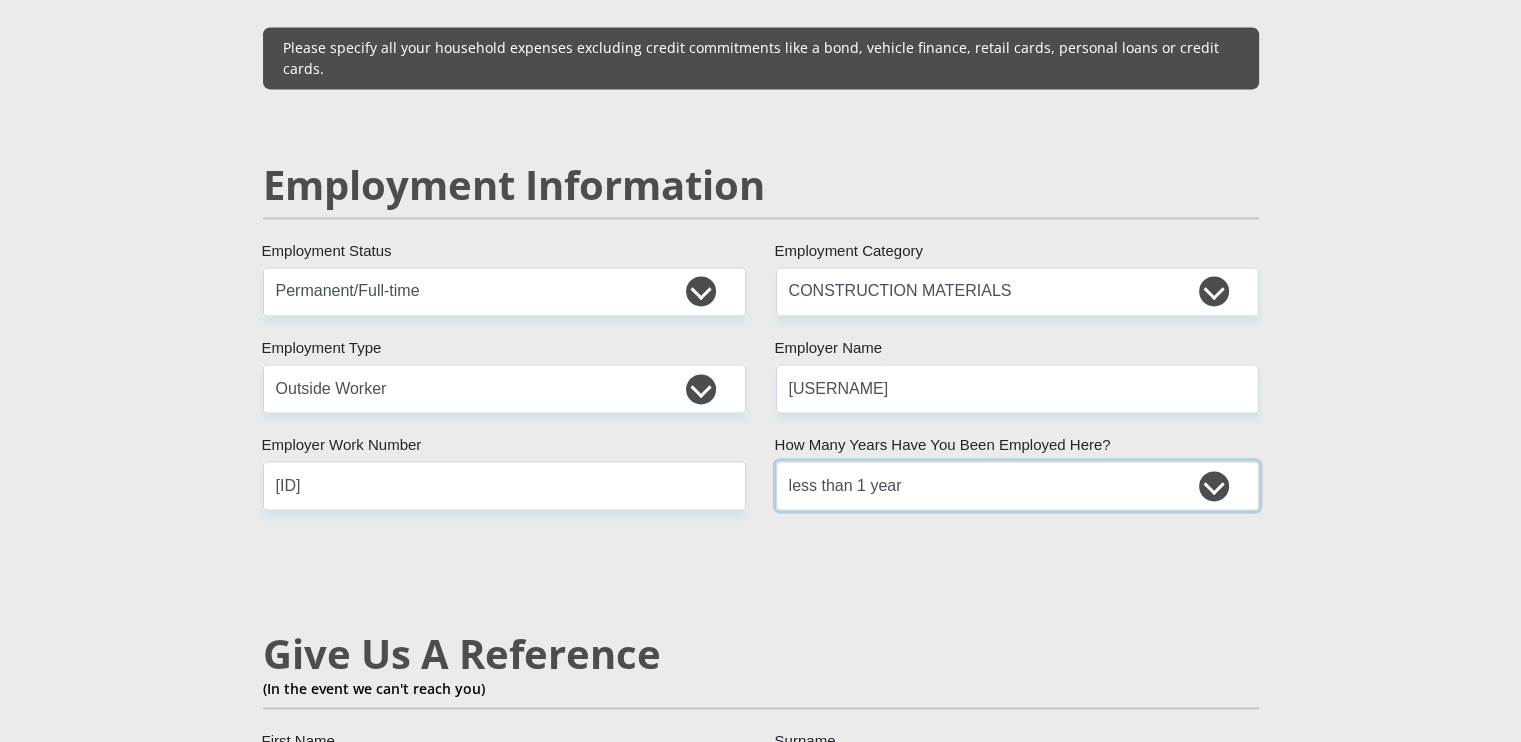 scroll, scrollTop: 2936, scrollLeft: 0, axis: vertical 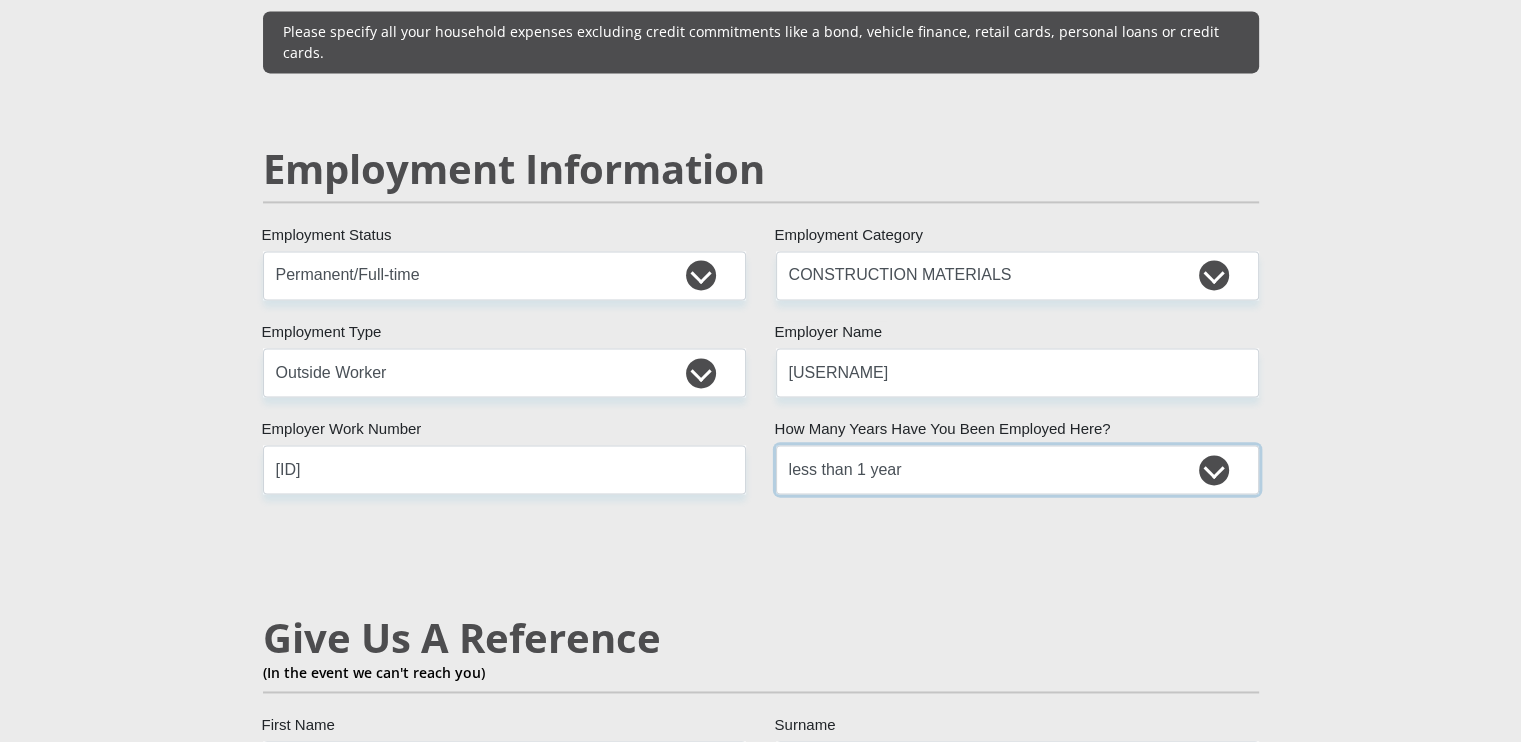 click on "less than 1 year
1-3 years
3-5 years
5+ years" at bounding box center (1017, 469) 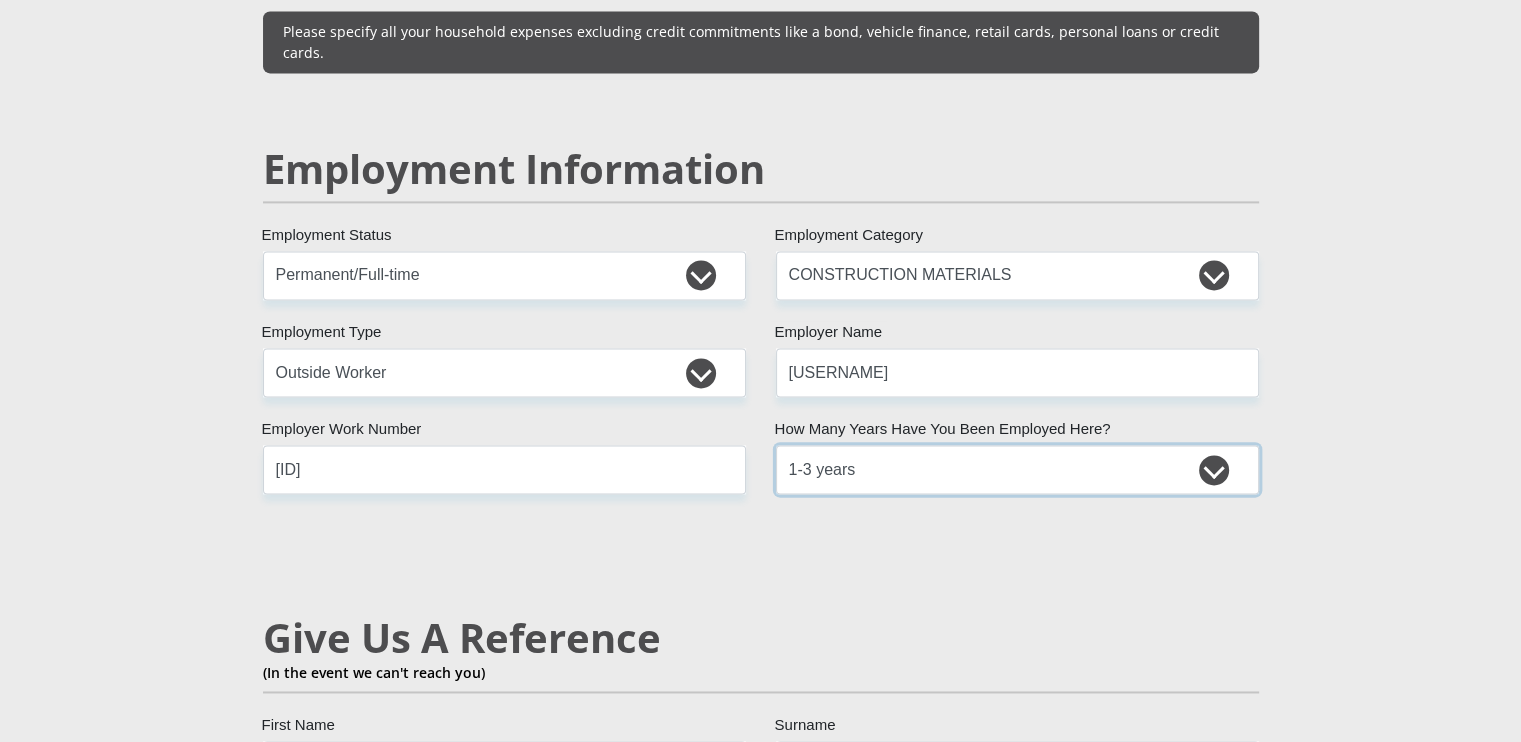 click on "less than 1 year
1-3 years
3-5 years
5+ years" at bounding box center [1017, 469] 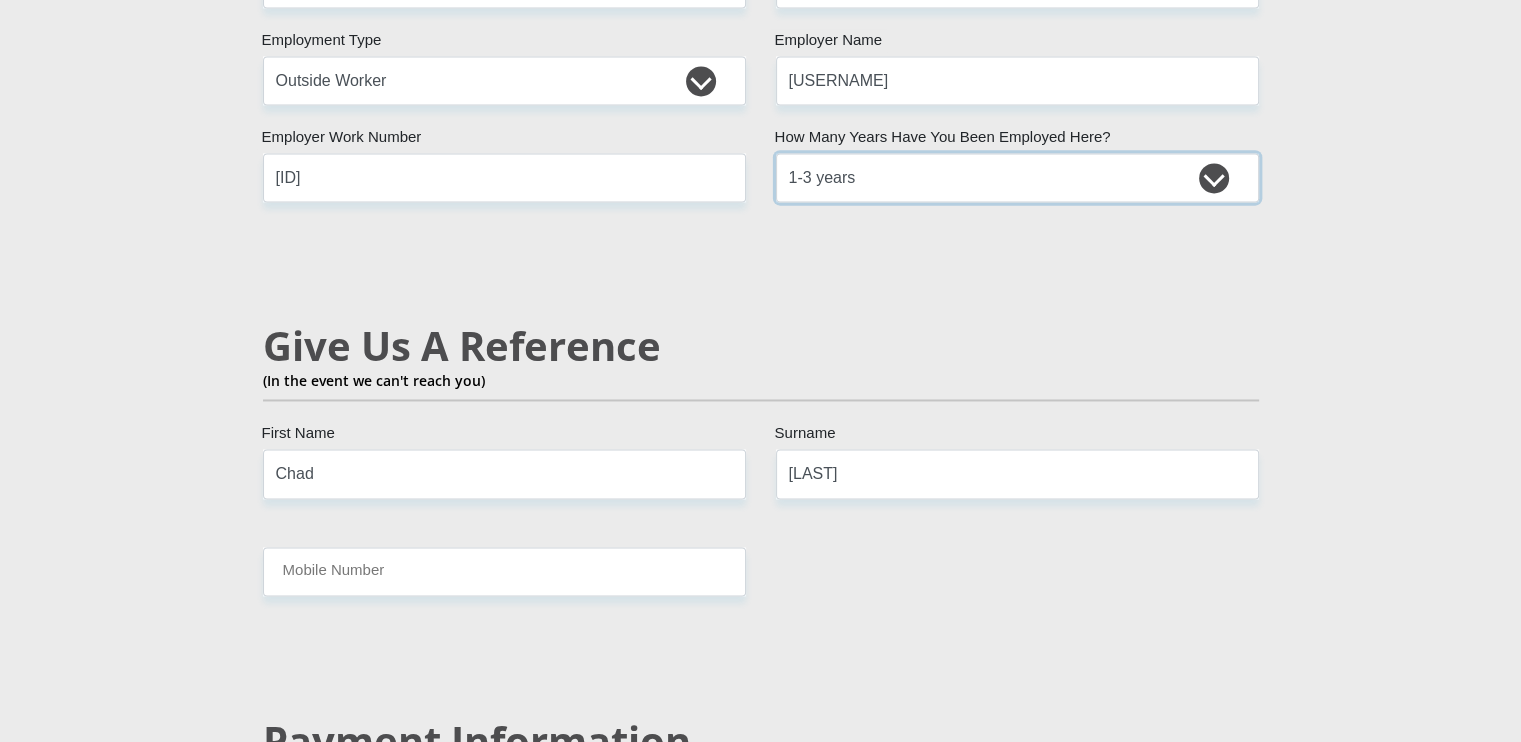 scroll, scrollTop: 3288, scrollLeft: 0, axis: vertical 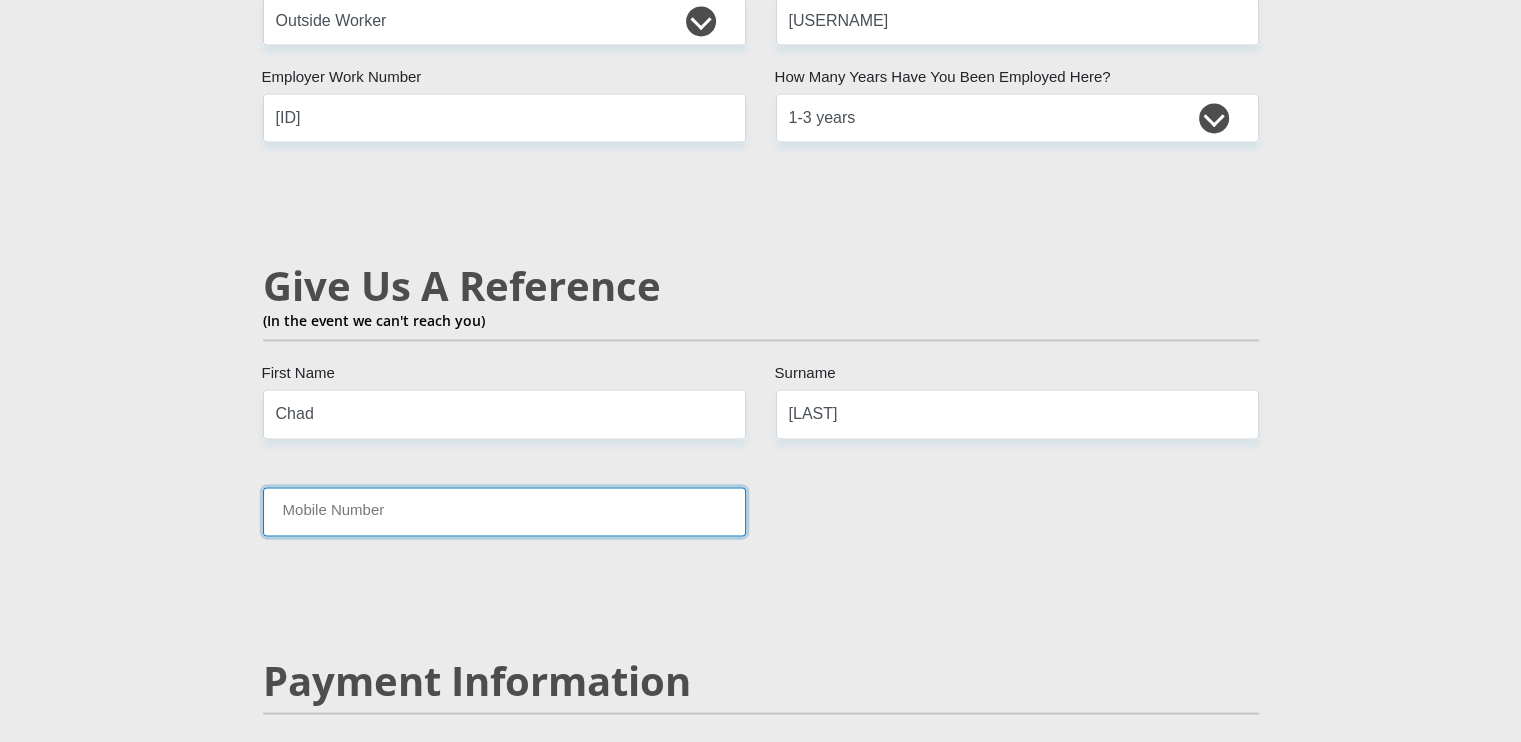click on "Mobile Number" at bounding box center (504, 511) 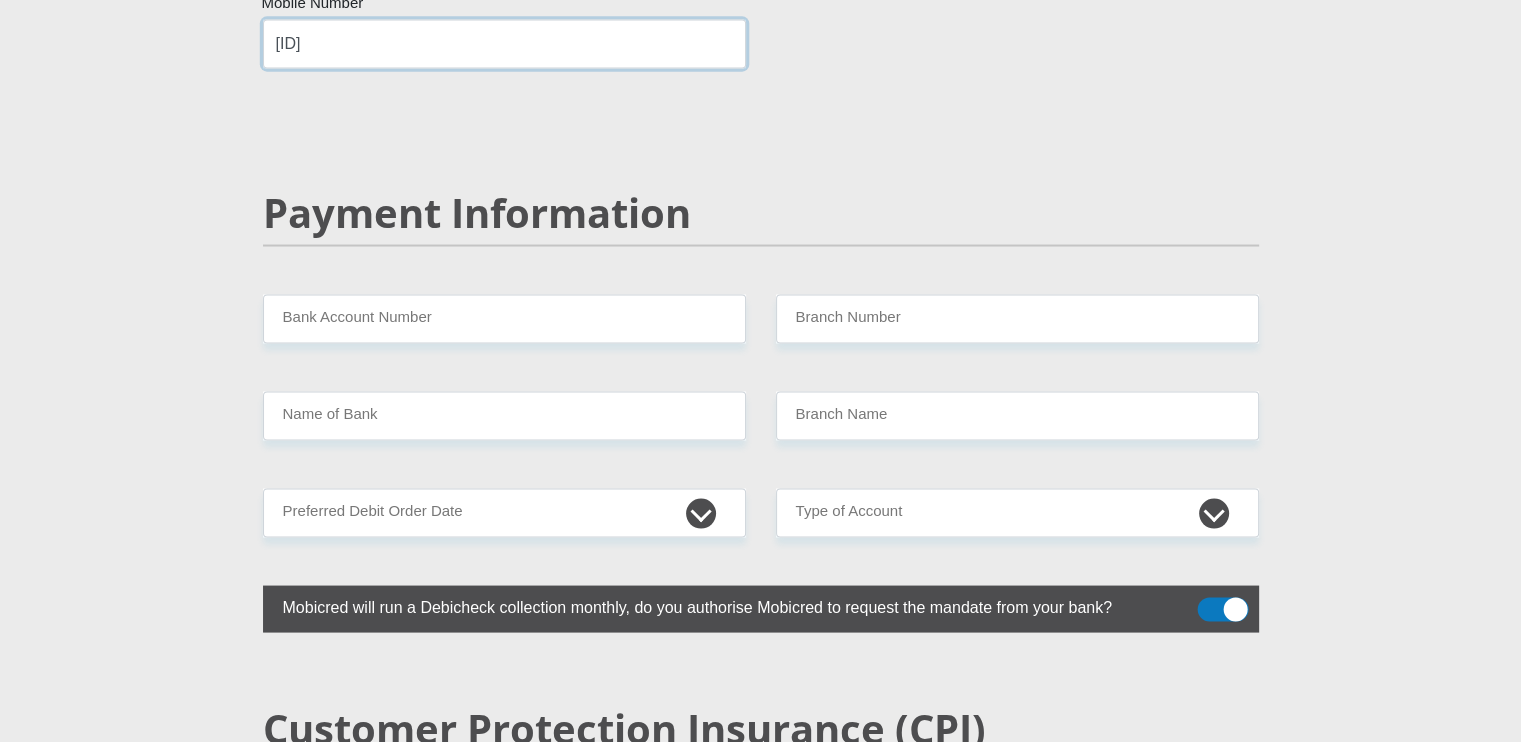 scroll, scrollTop: 3755, scrollLeft: 0, axis: vertical 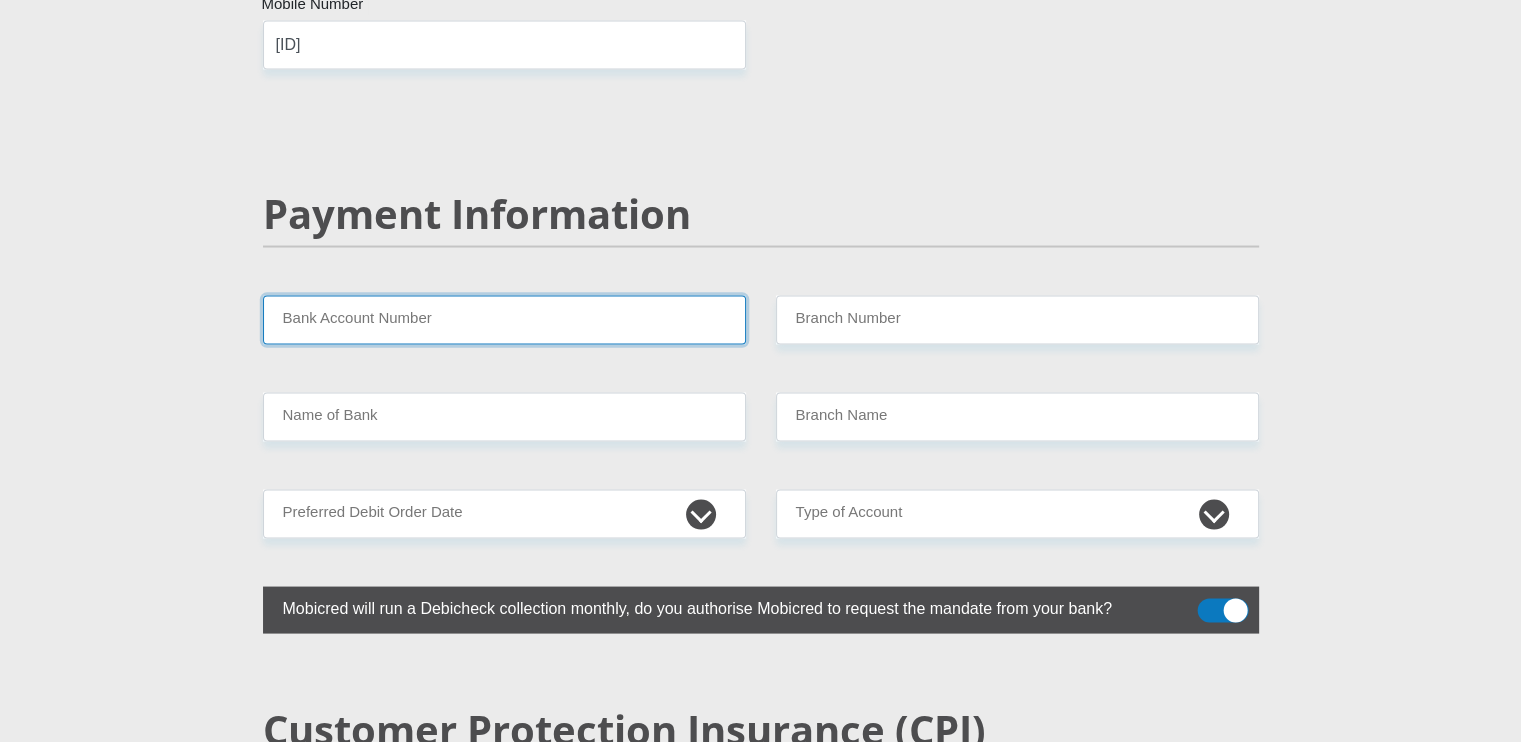 click on "Bank Account Number" at bounding box center (504, 319) 